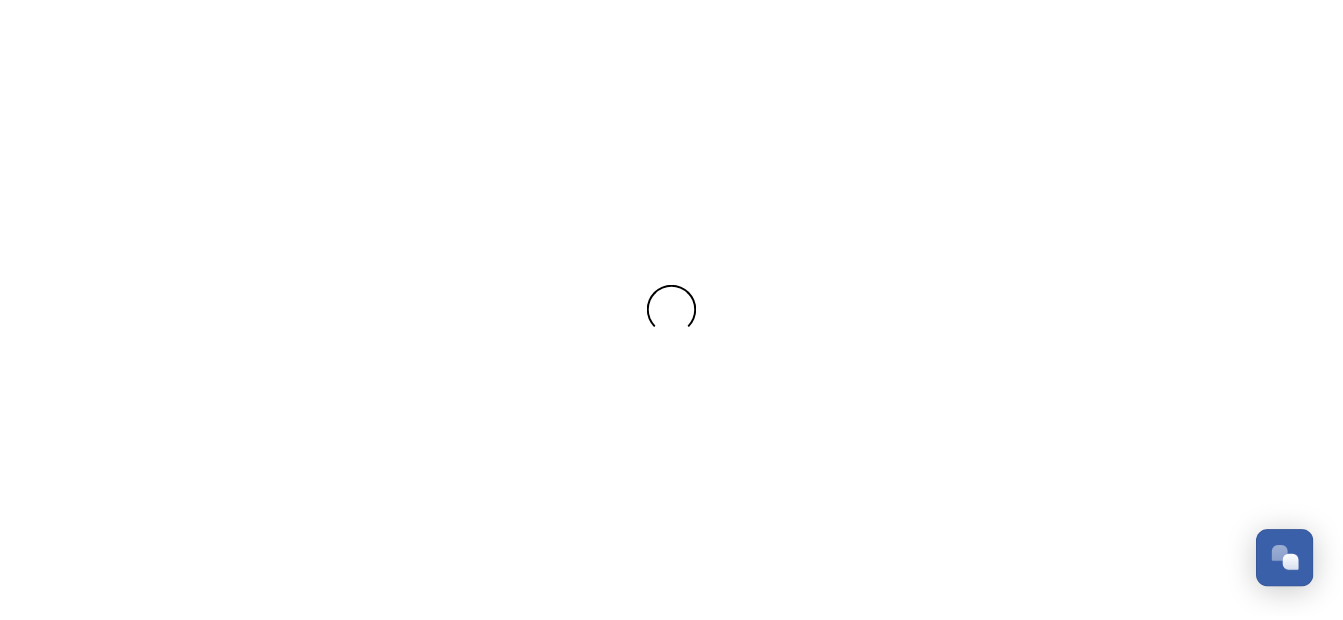 scroll, scrollTop: 0, scrollLeft: 0, axis: both 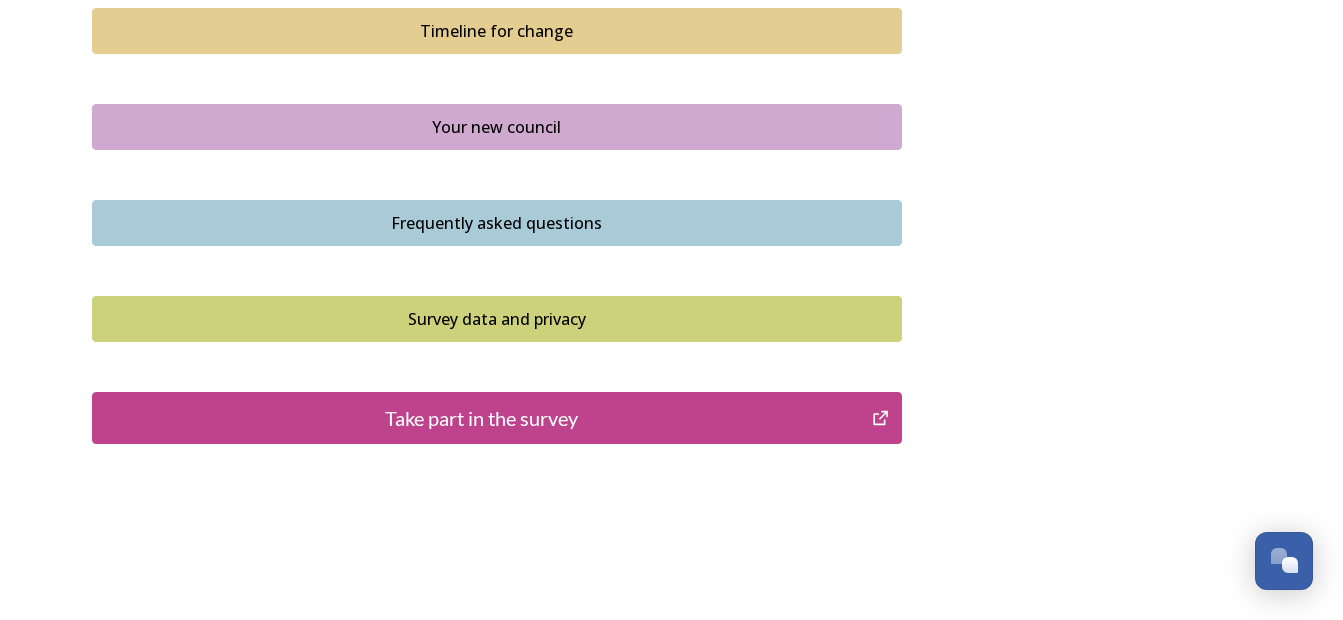 click on "Take part in the survey" at bounding box center (482, 418) 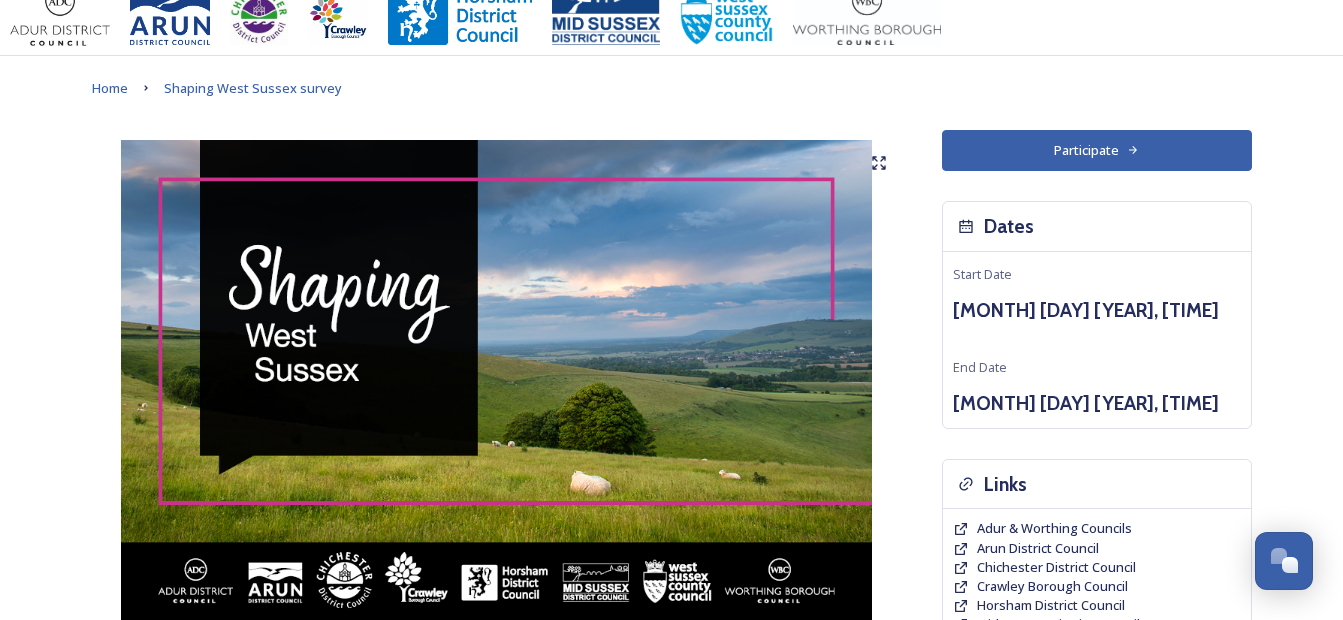 scroll, scrollTop: 0, scrollLeft: 0, axis: both 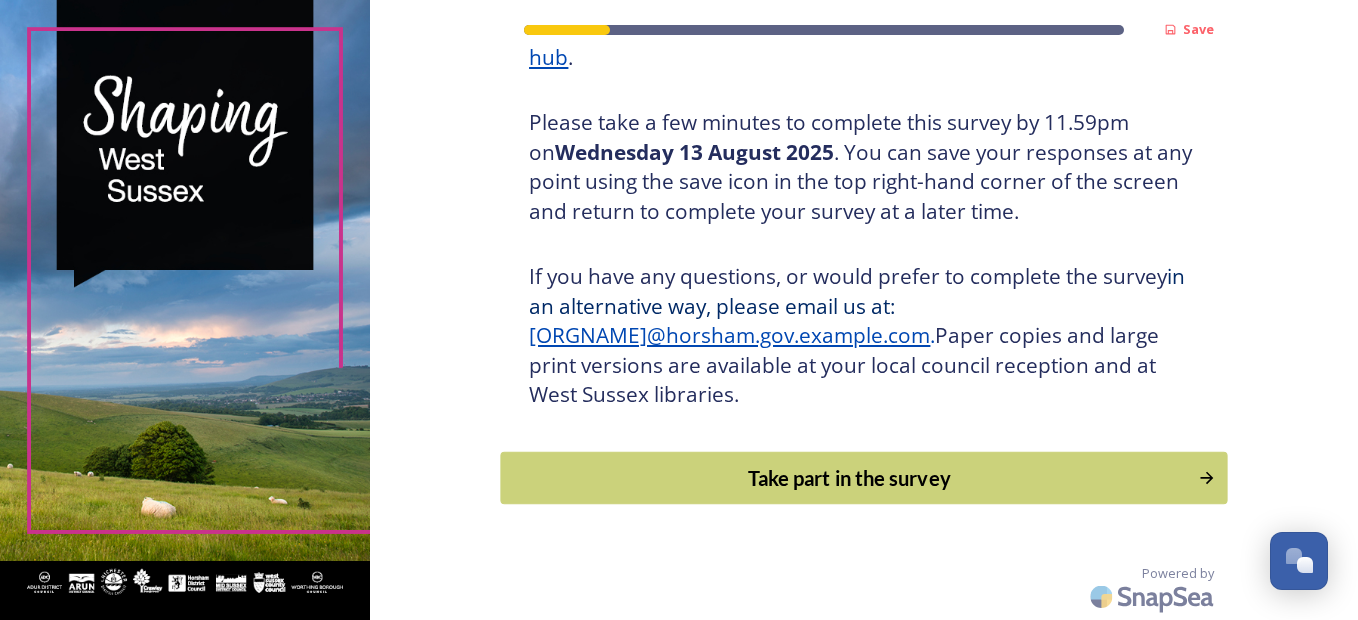click on "Take part in the survey" at bounding box center (850, 478) 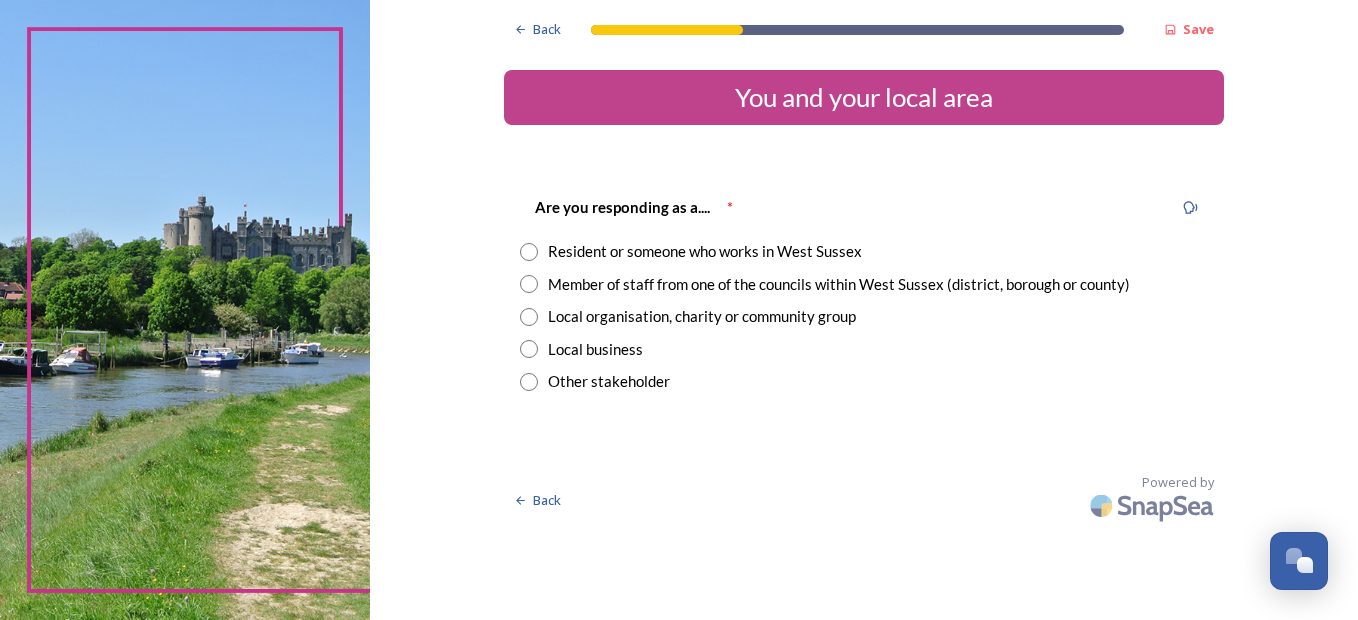 click on "Are you responding as a.... * Resident or someone who works in [COUNTY] Member of staff from one of the councils within [COUNTY] (district, borough or county) Local organisation, charity or community group Local business Other stakeholder" at bounding box center [864, 294] 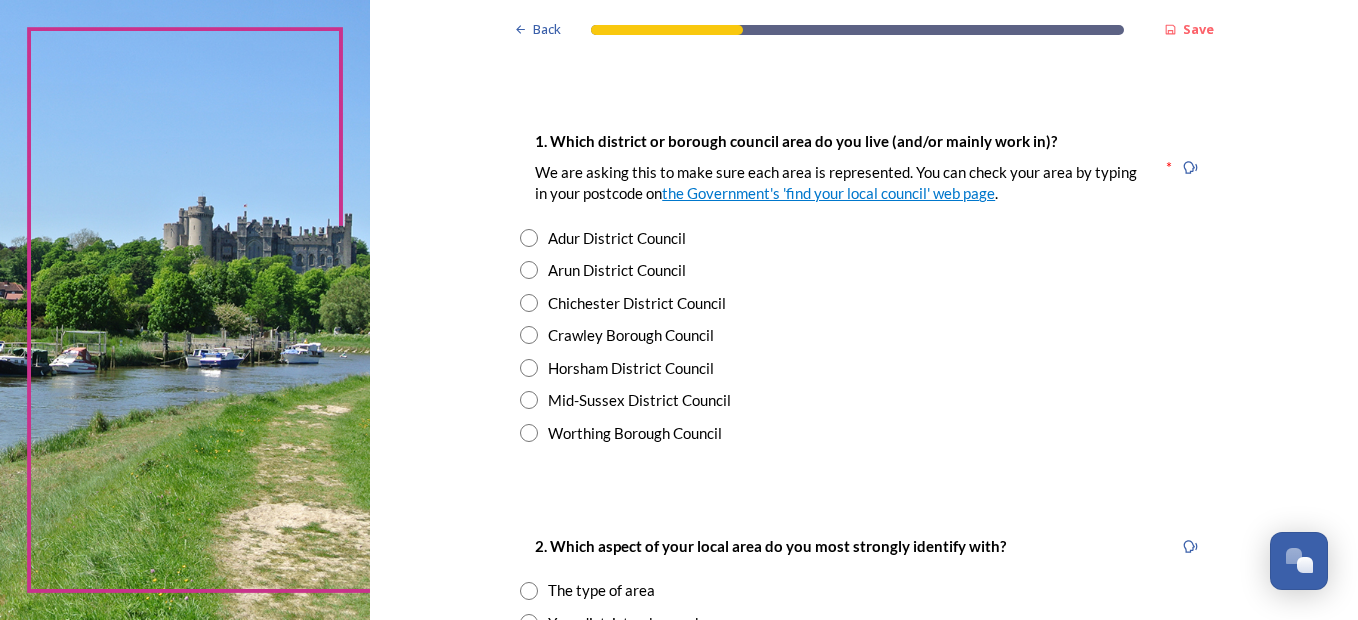 scroll, scrollTop: 360, scrollLeft: 0, axis: vertical 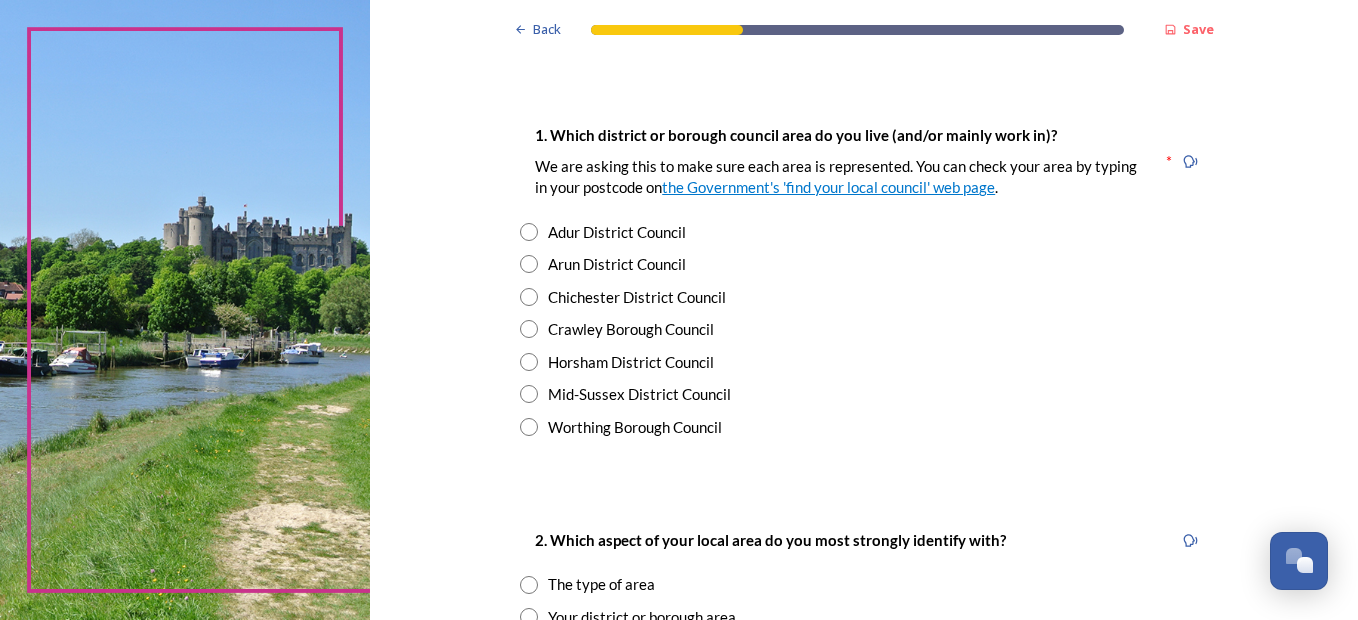 click at bounding box center (529, 362) 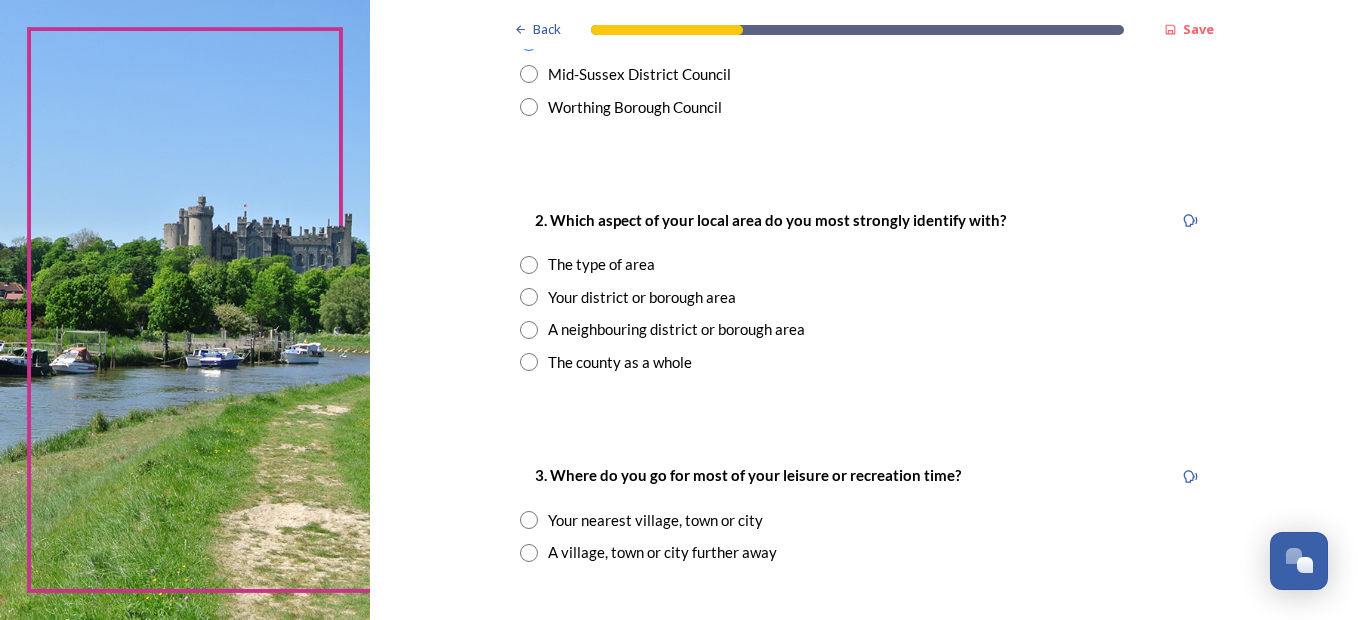scroll, scrollTop: 720, scrollLeft: 0, axis: vertical 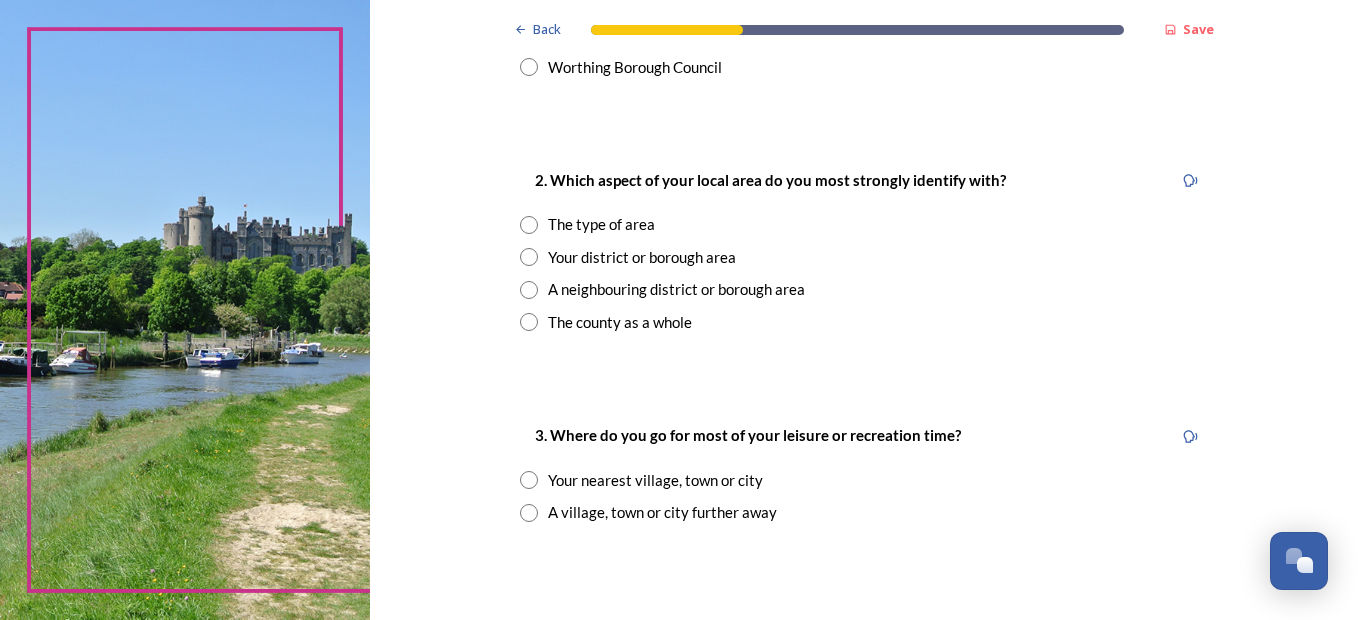 click at bounding box center [529, 257] 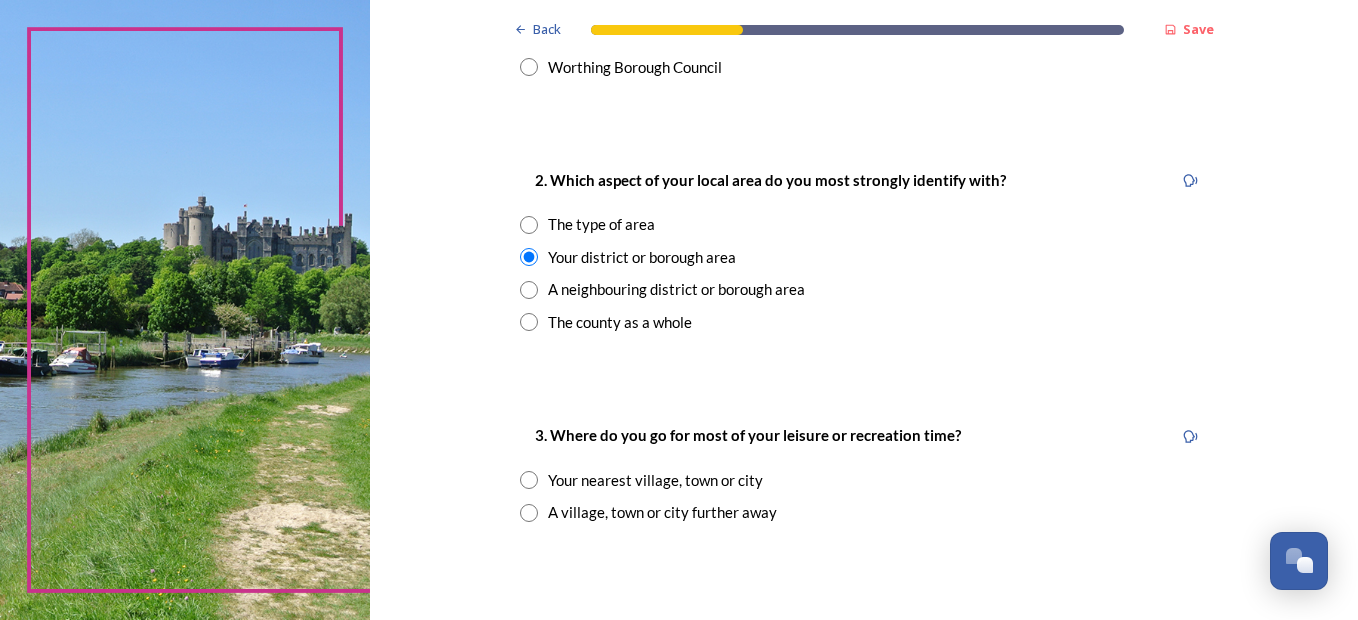 click at bounding box center [529, 480] 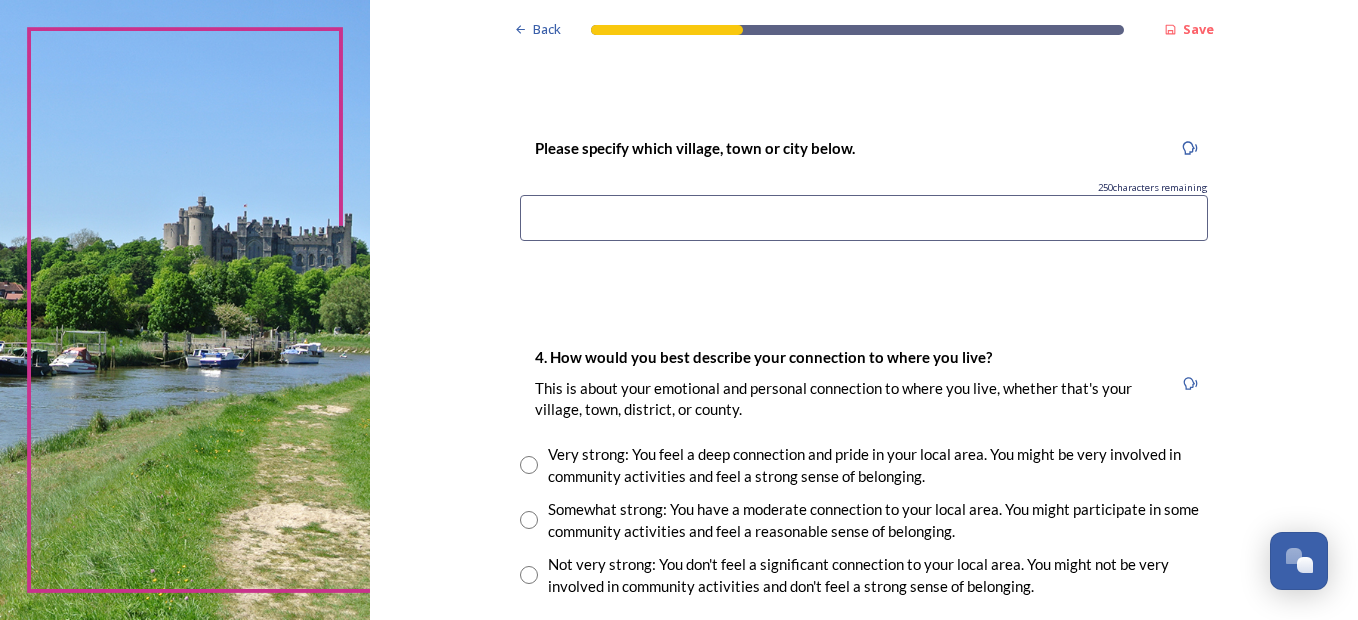 scroll, scrollTop: 1200, scrollLeft: 0, axis: vertical 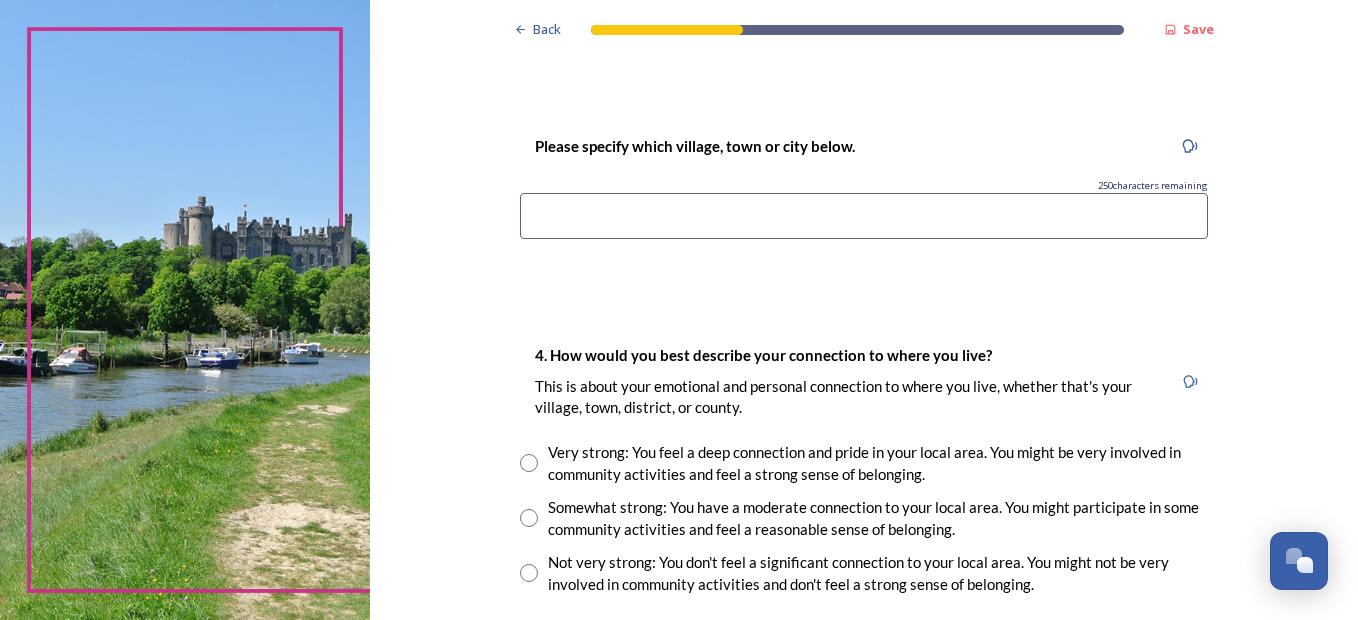 click at bounding box center (864, 216) 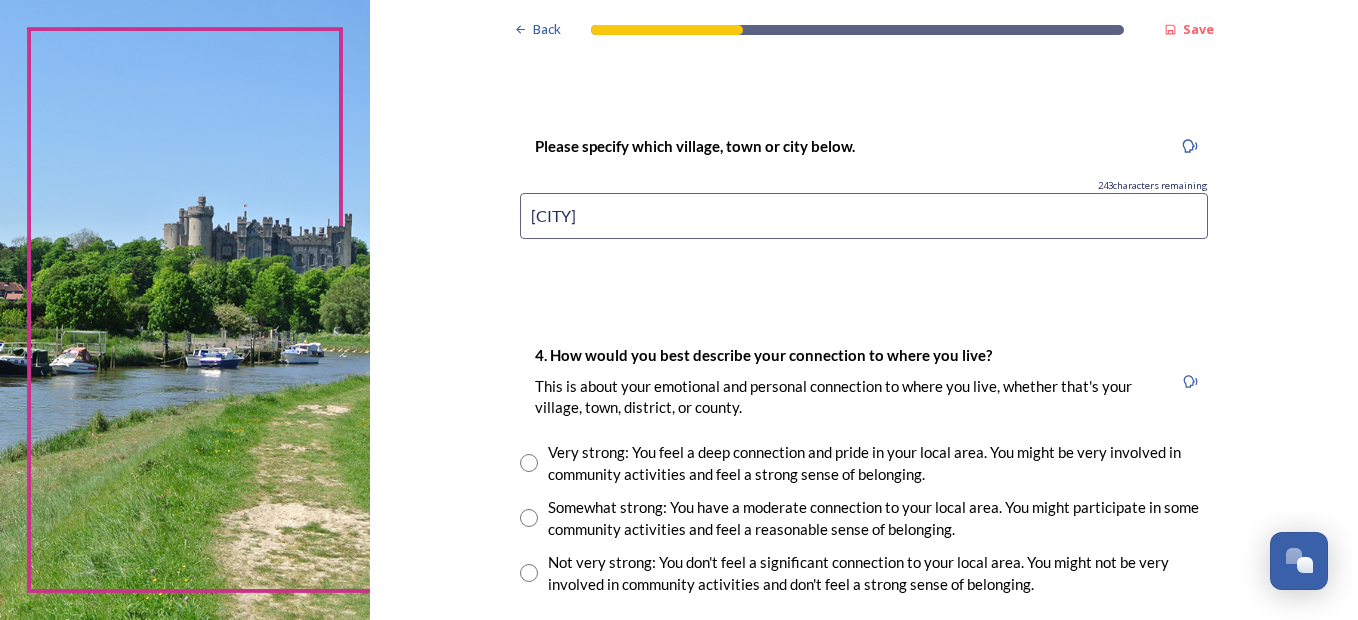 click on "[CITY]" at bounding box center [864, 216] 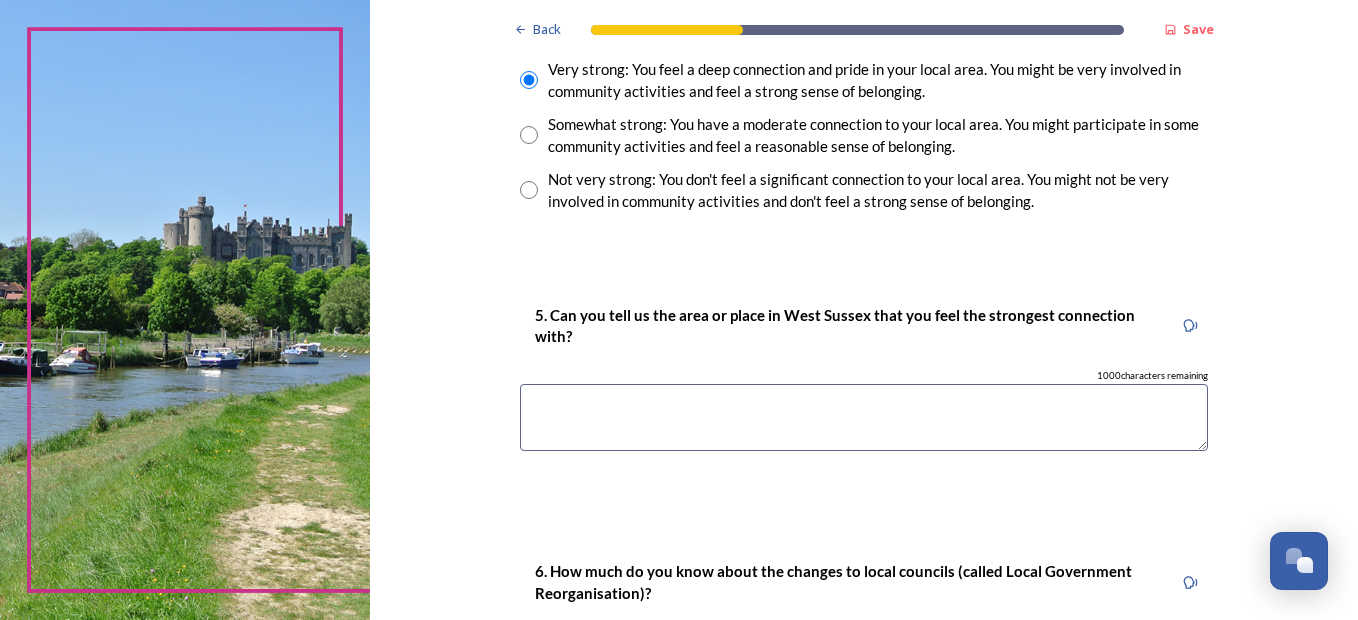 scroll, scrollTop: 1600, scrollLeft: 0, axis: vertical 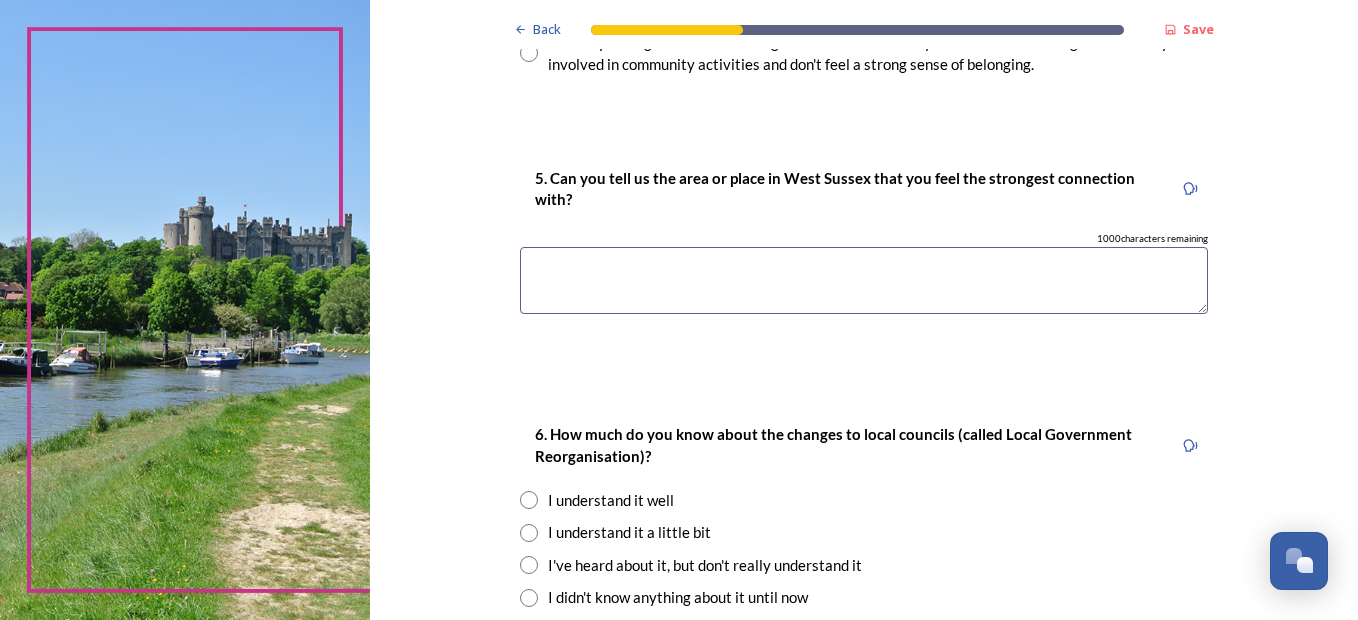 click at bounding box center [864, 280] 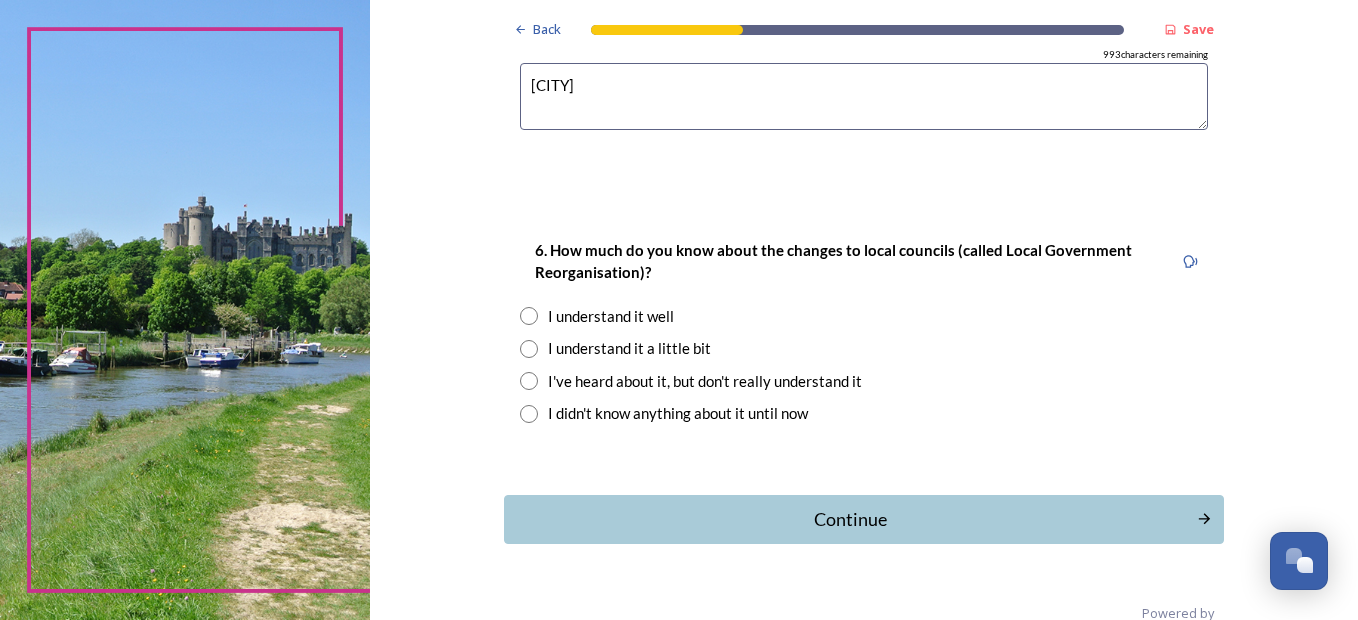 scroll, scrollTop: 1944, scrollLeft: 0, axis: vertical 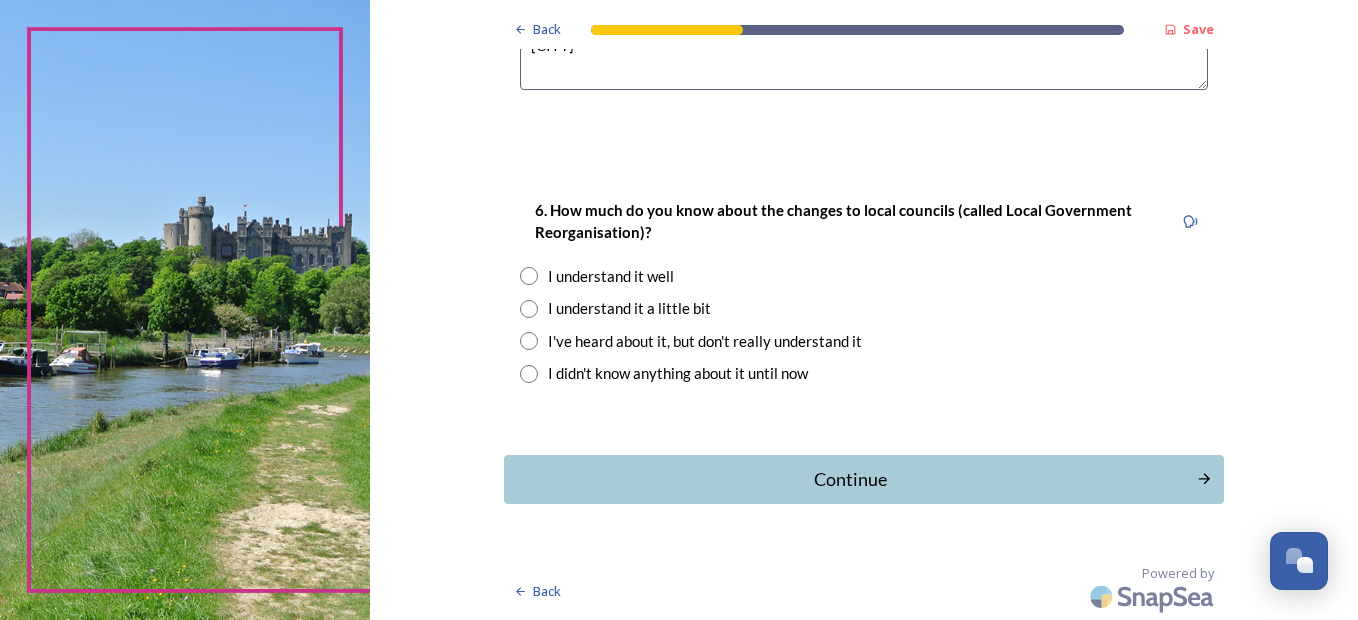 type on "[CITY]" 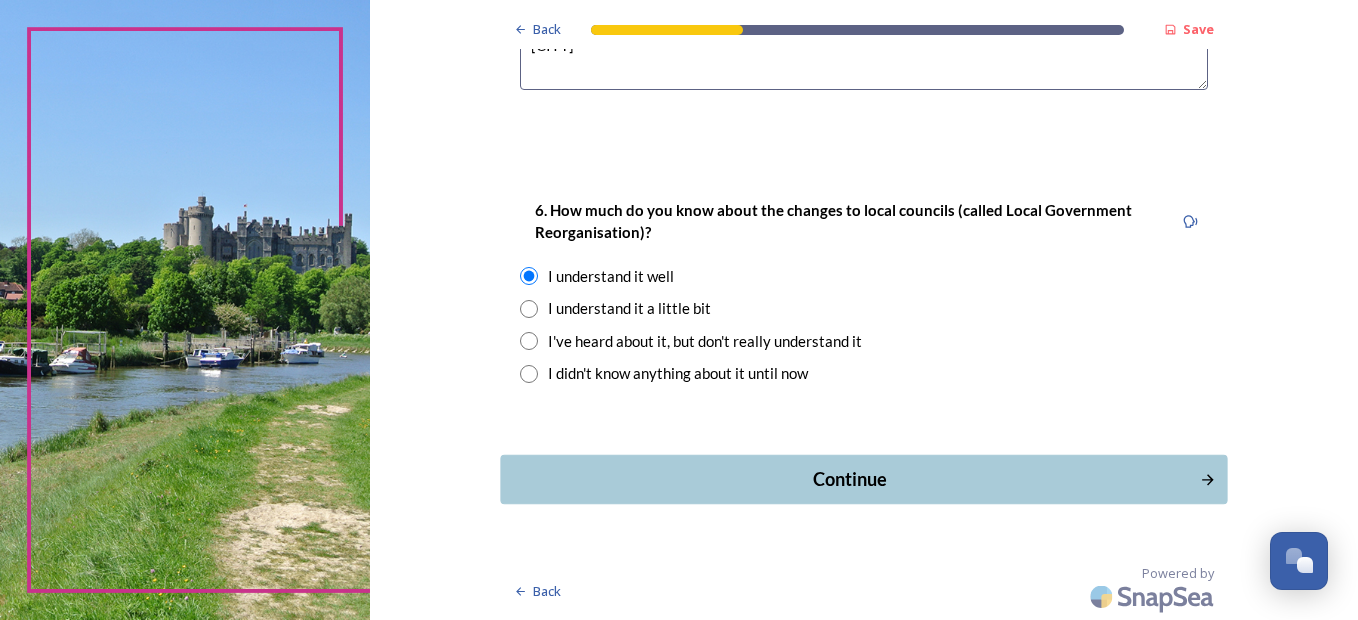 click on "Continue" at bounding box center [850, 479] 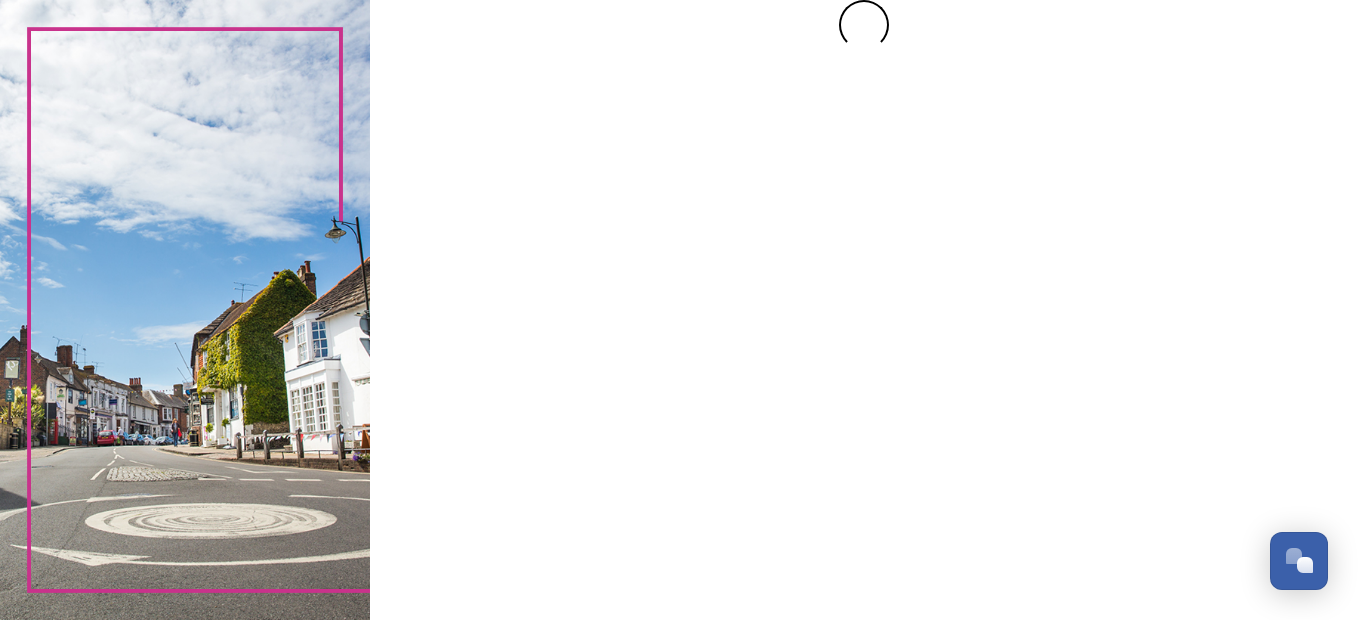 scroll, scrollTop: 0, scrollLeft: 0, axis: both 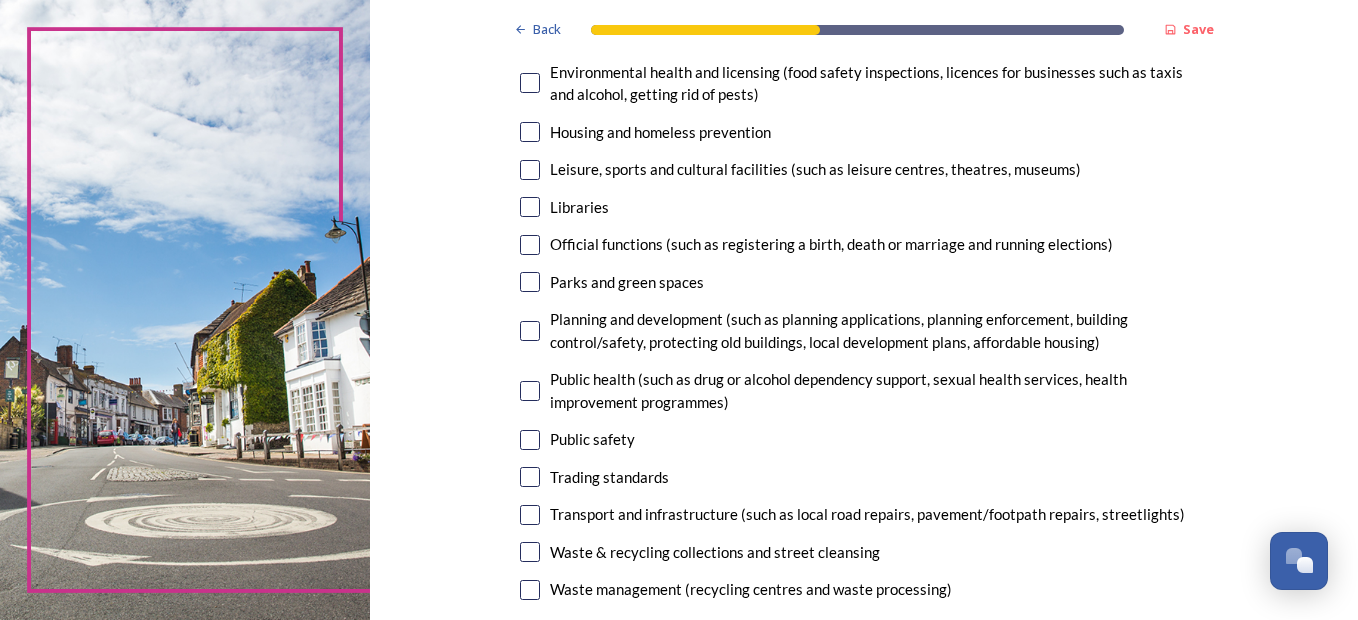 click at bounding box center (530, 170) 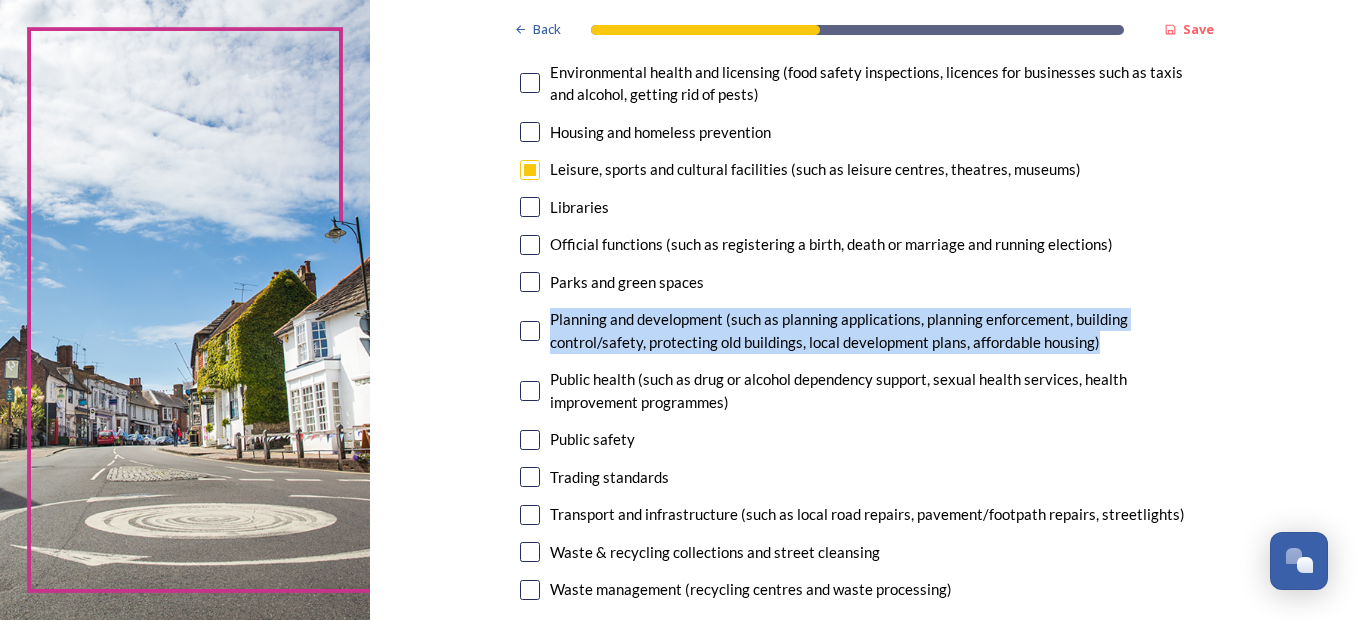 drag, startPoint x: 478, startPoint y: 315, endPoint x: 478, endPoint y: 357, distance: 42 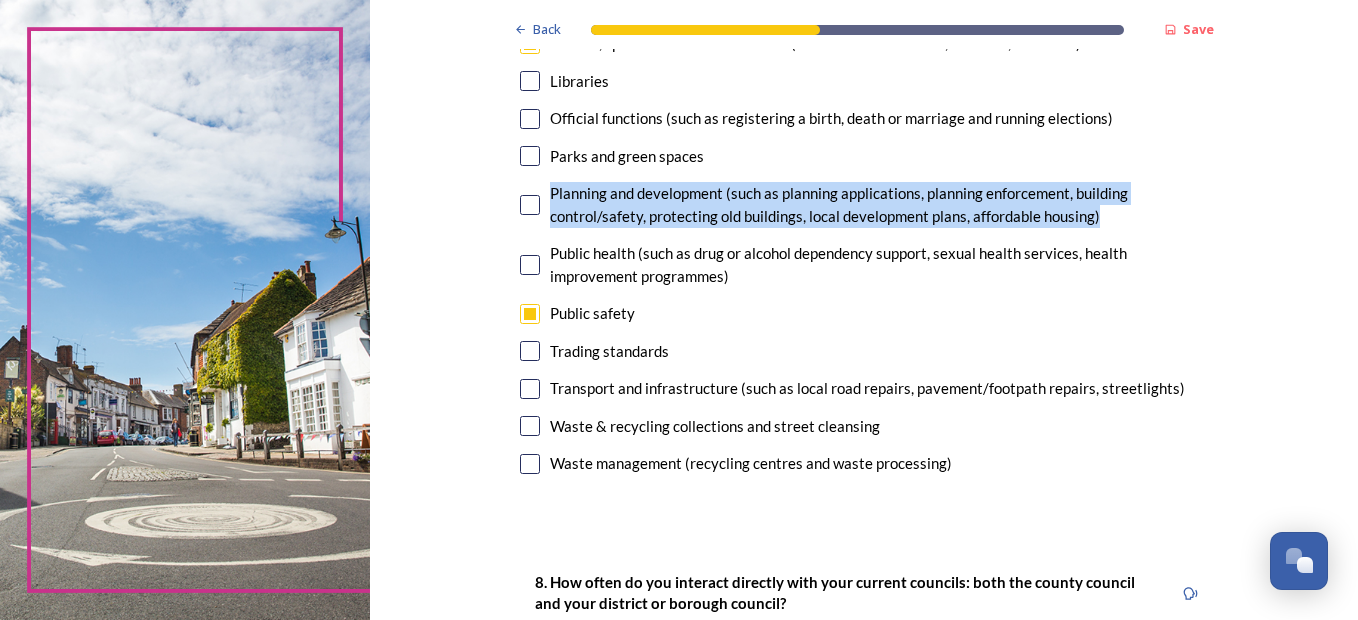 scroll, scrollTop: 655, scrollLeft: 0, axis: vertical 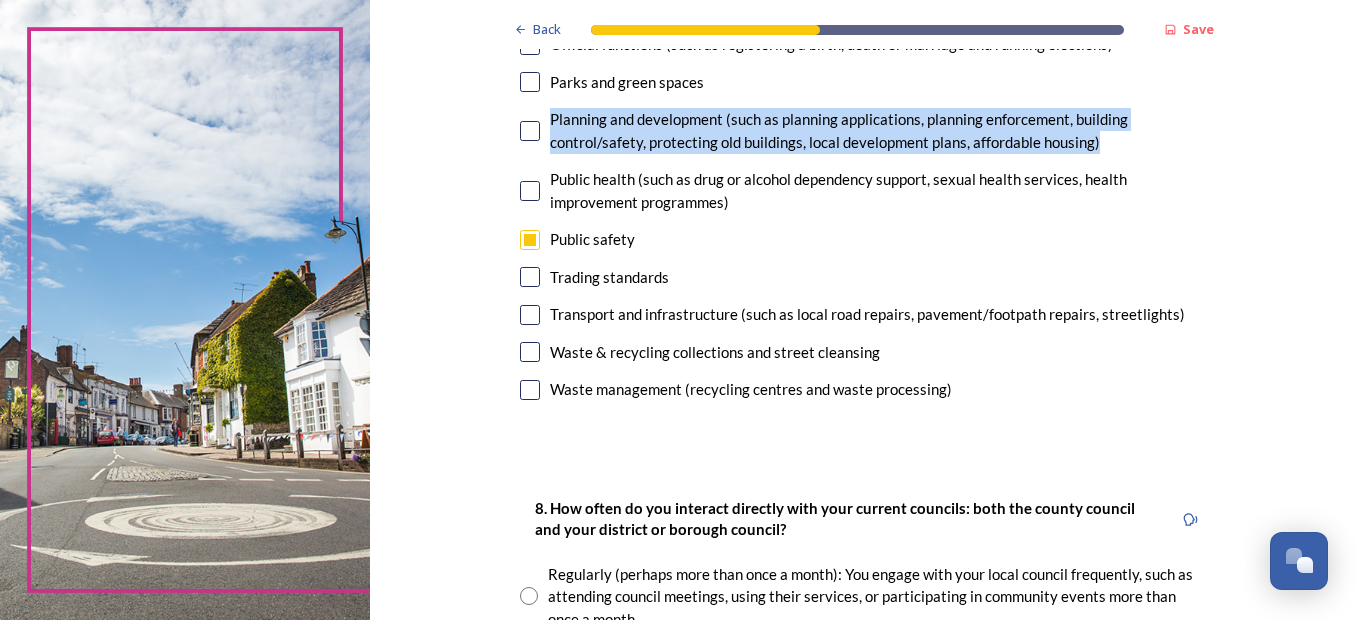 click at bounding box center (530, 352) 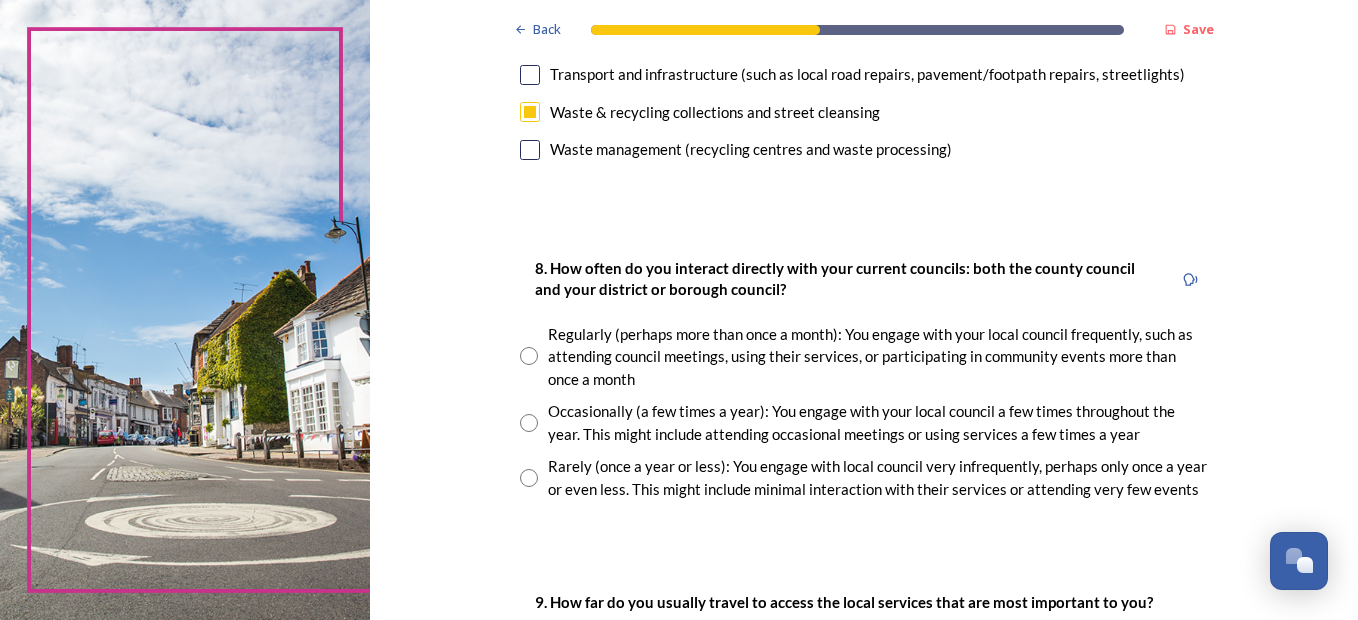 scroll, scrollTop: 975, scrollLeft: 0, axis: vertical 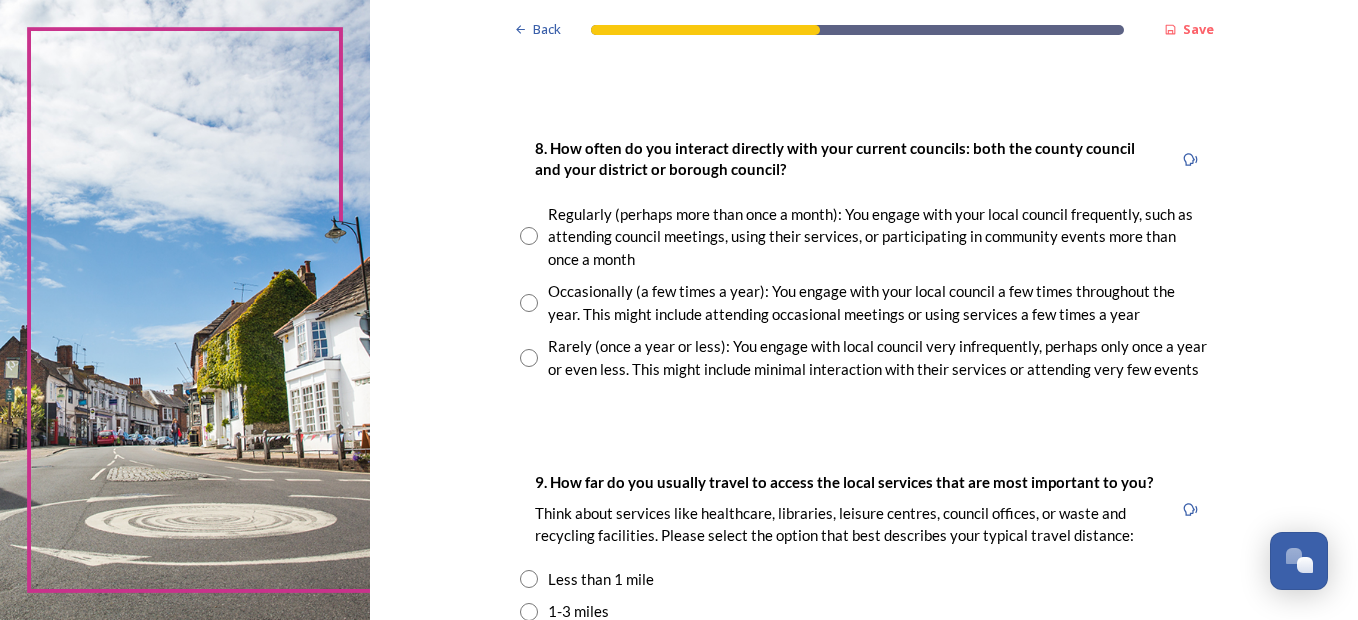 click at bounding box center (529, 236) 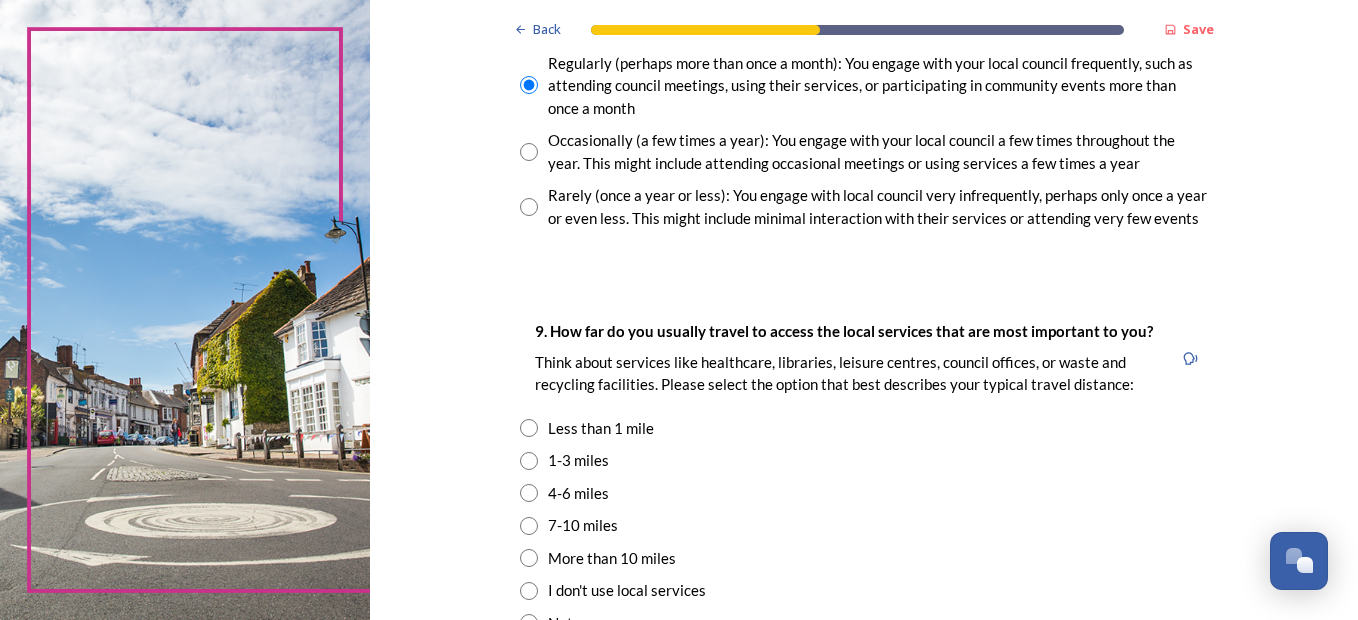 scroll, scrollTop: 1295, scrollLeft: 0, axis: vertical 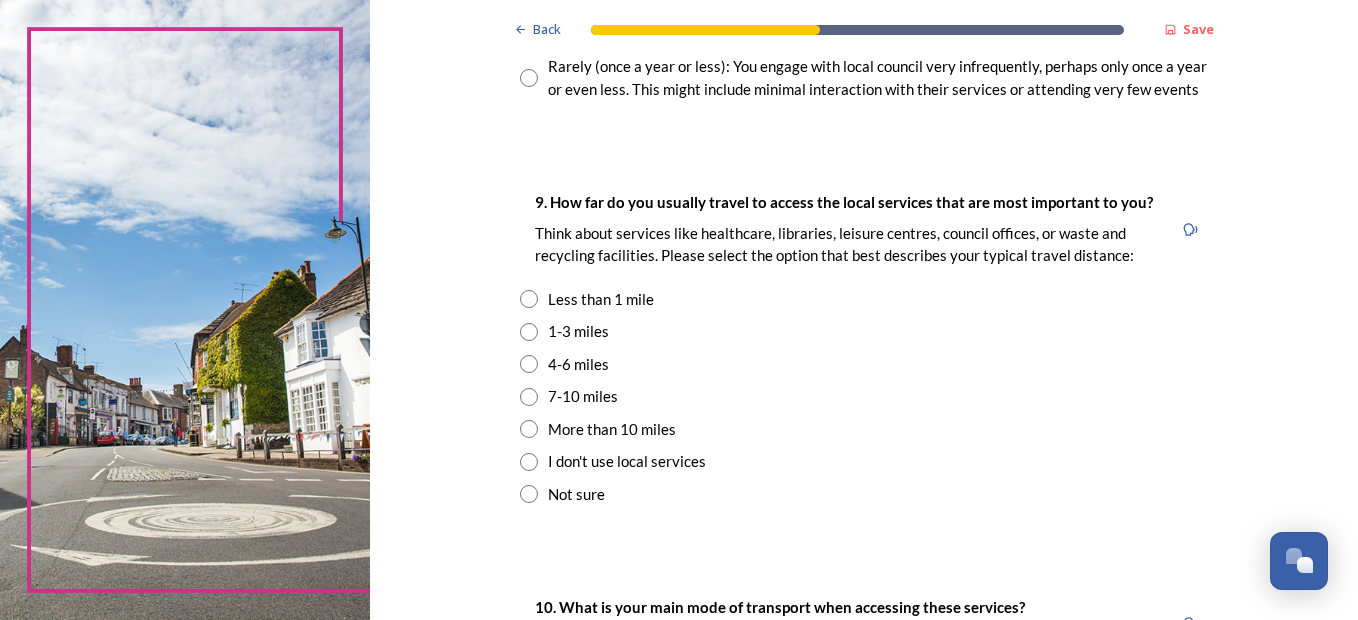 click at bounding box center (529, 332) 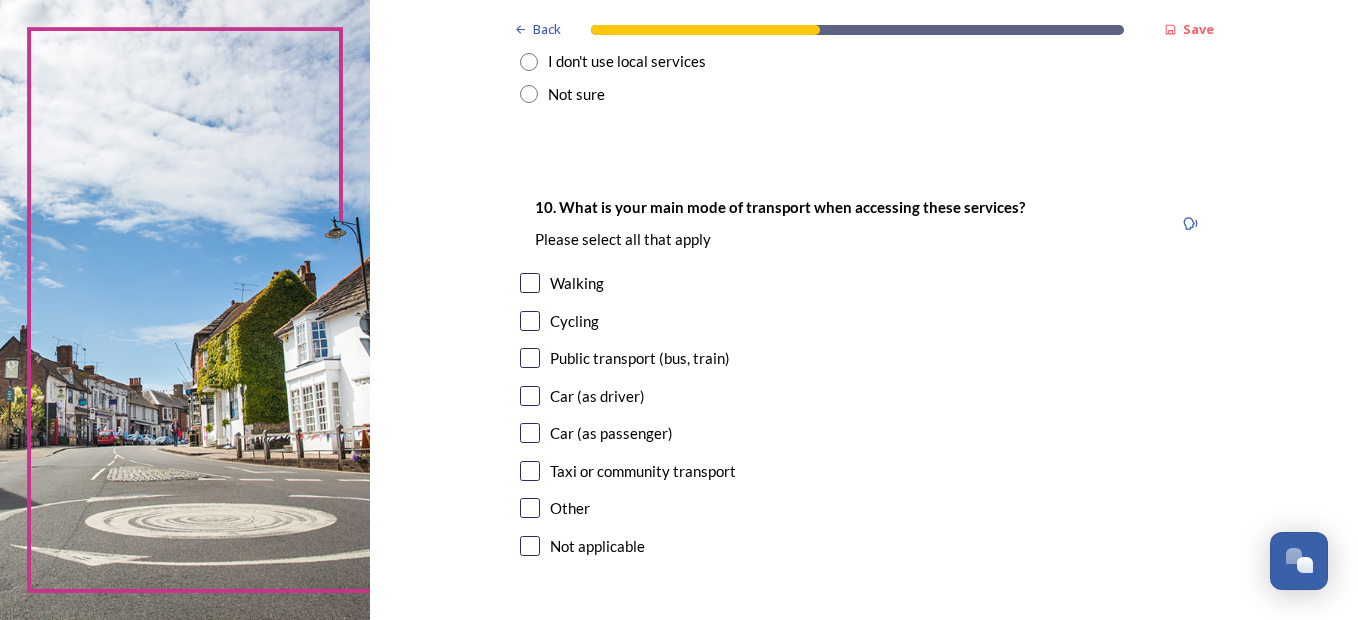 scroll, scrollTop: 1775, scrollLeft: 0, axis: vertical 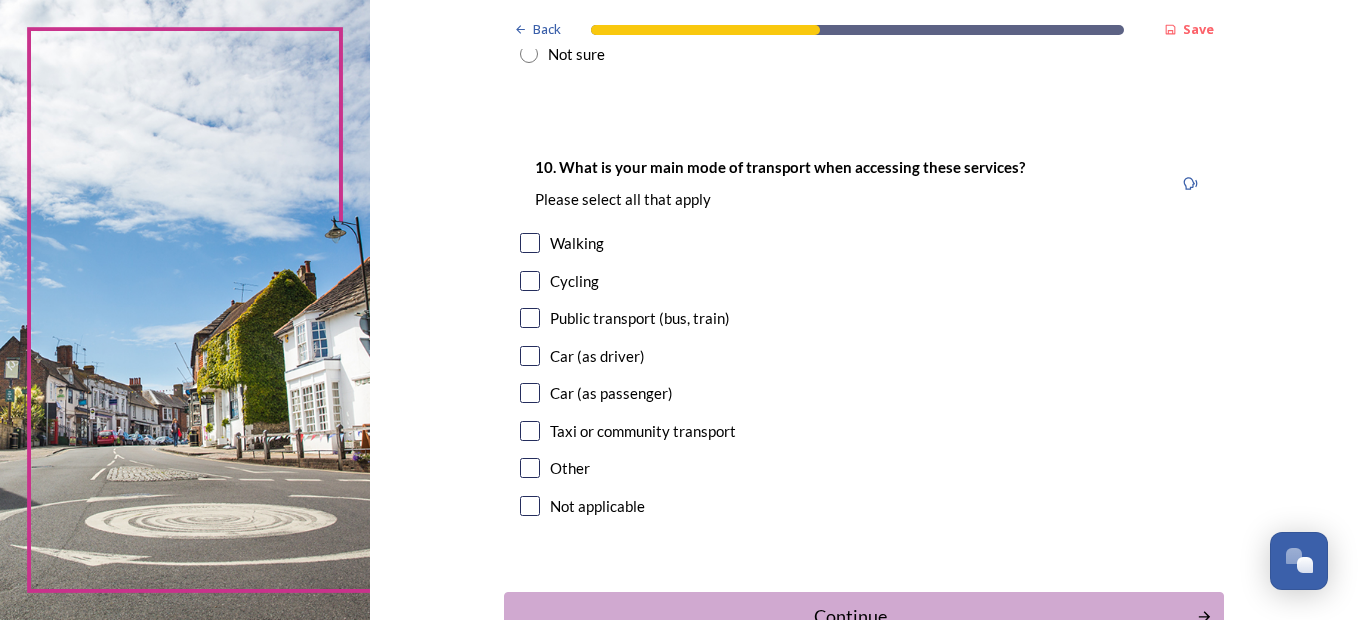 click at bounding box center [530, 356] 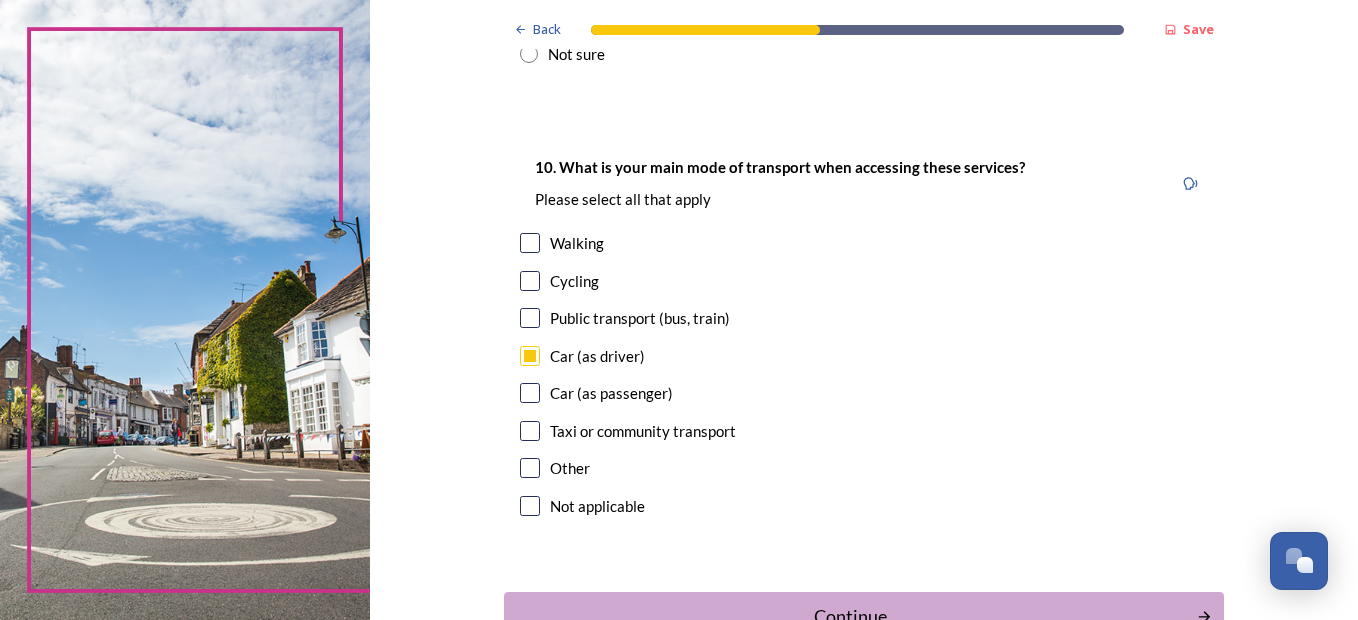 click at bounding box center [530, 243] 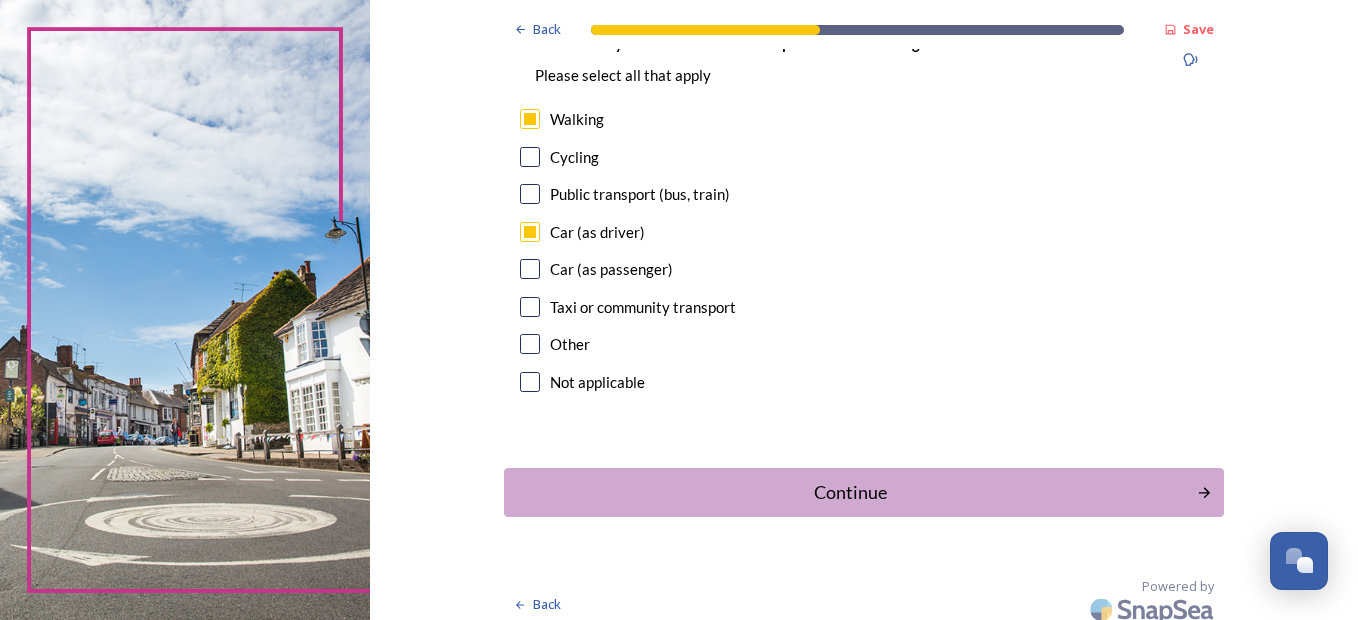 scroll, scrollTop: 1912, scrollLeft: 0, axis: vertical 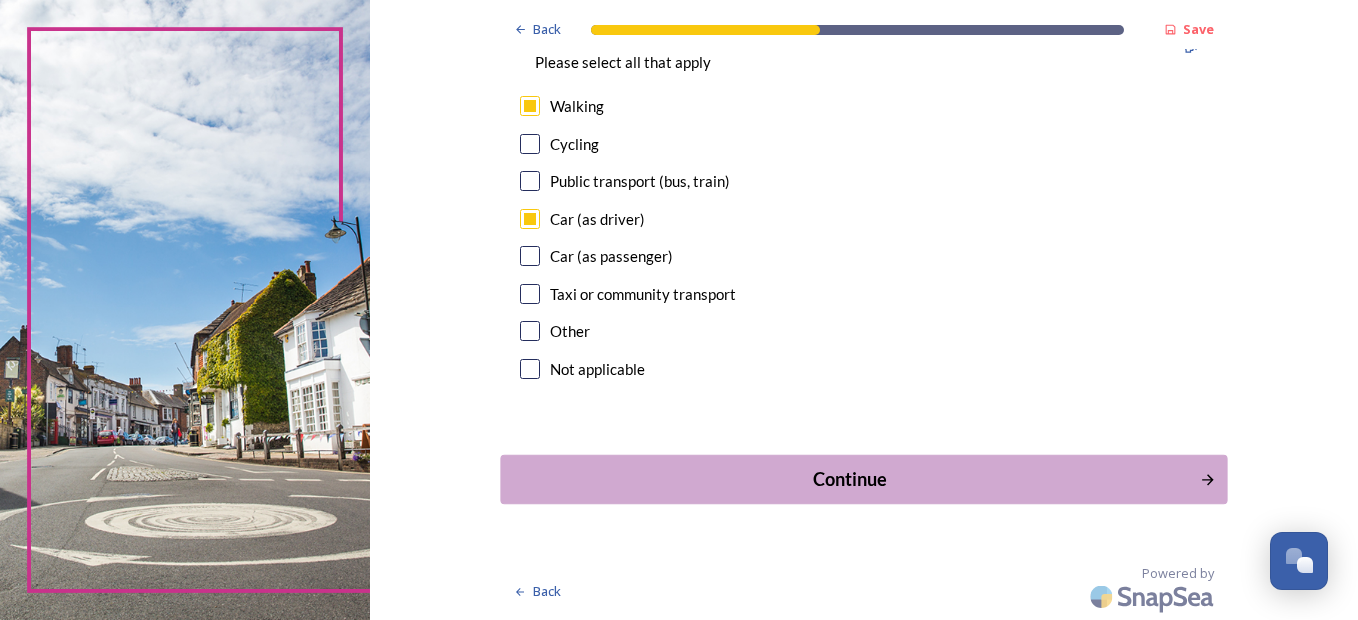 click on "Continue" at bounding box center (850, 479) 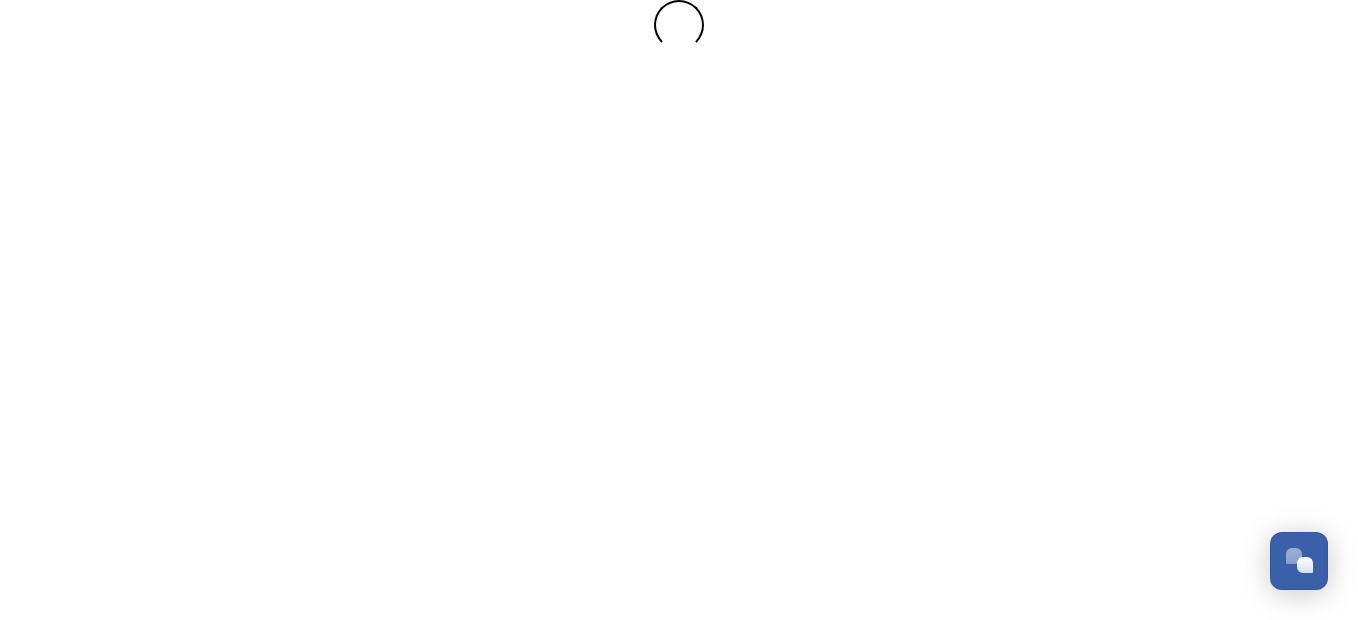 scroll, scrollTop: 0, scrollLeft: 0, axis: both 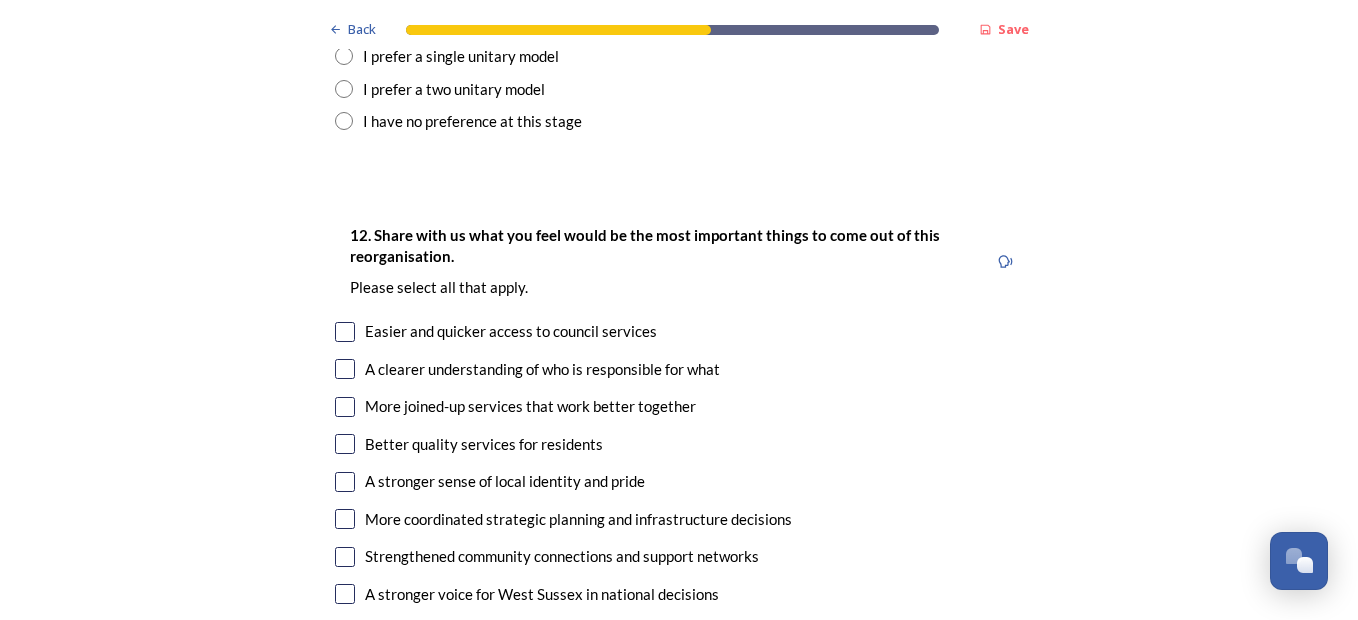 click at bounding box center (344, 121) 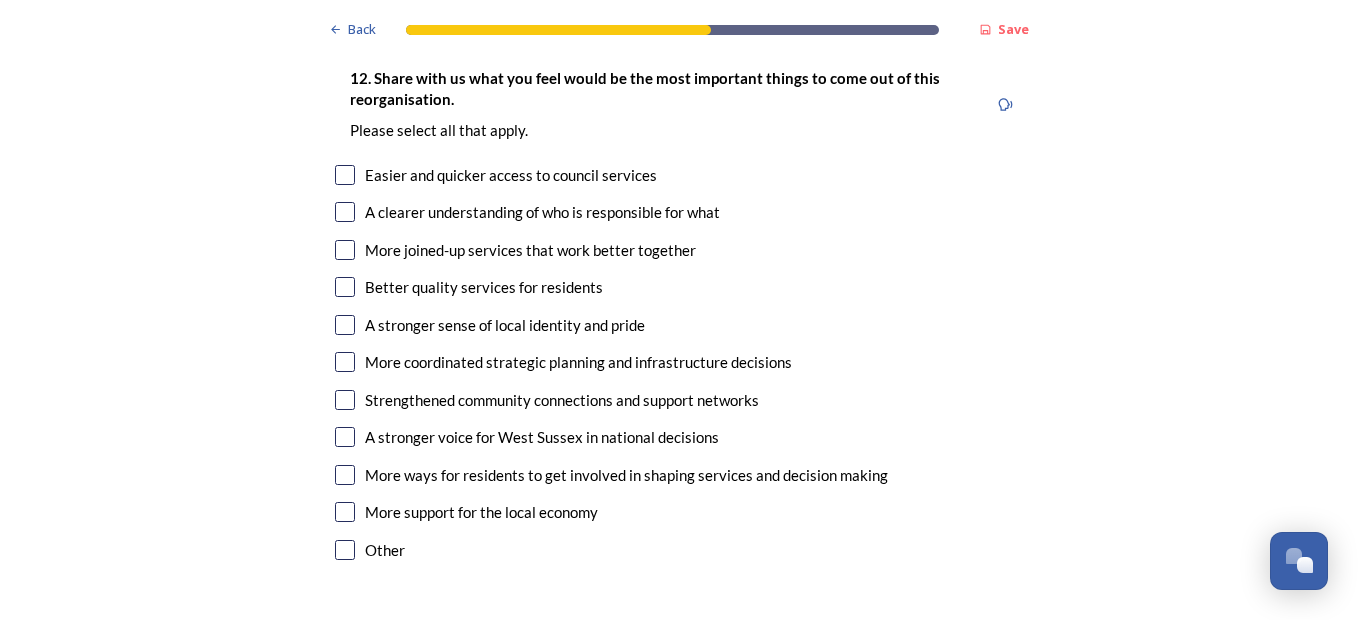 scroll, scrollTop: 3360, scrollLeft: 0, axis: vertical 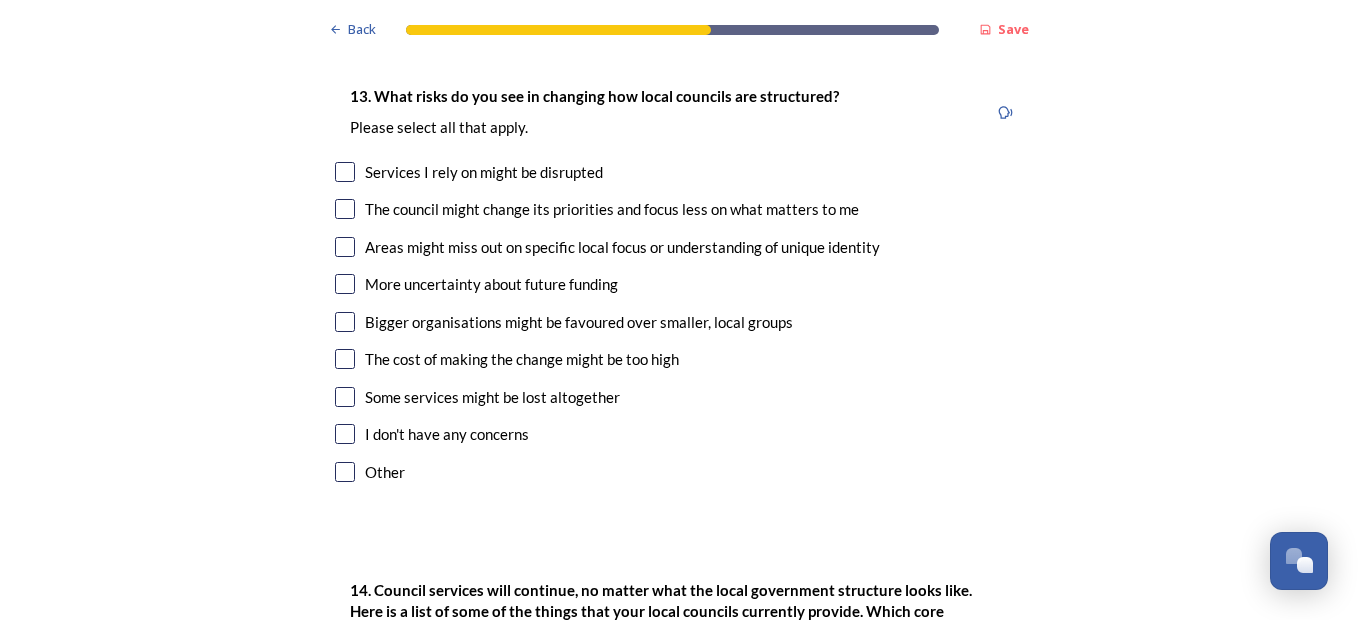 click at bounding box center [345, 209] 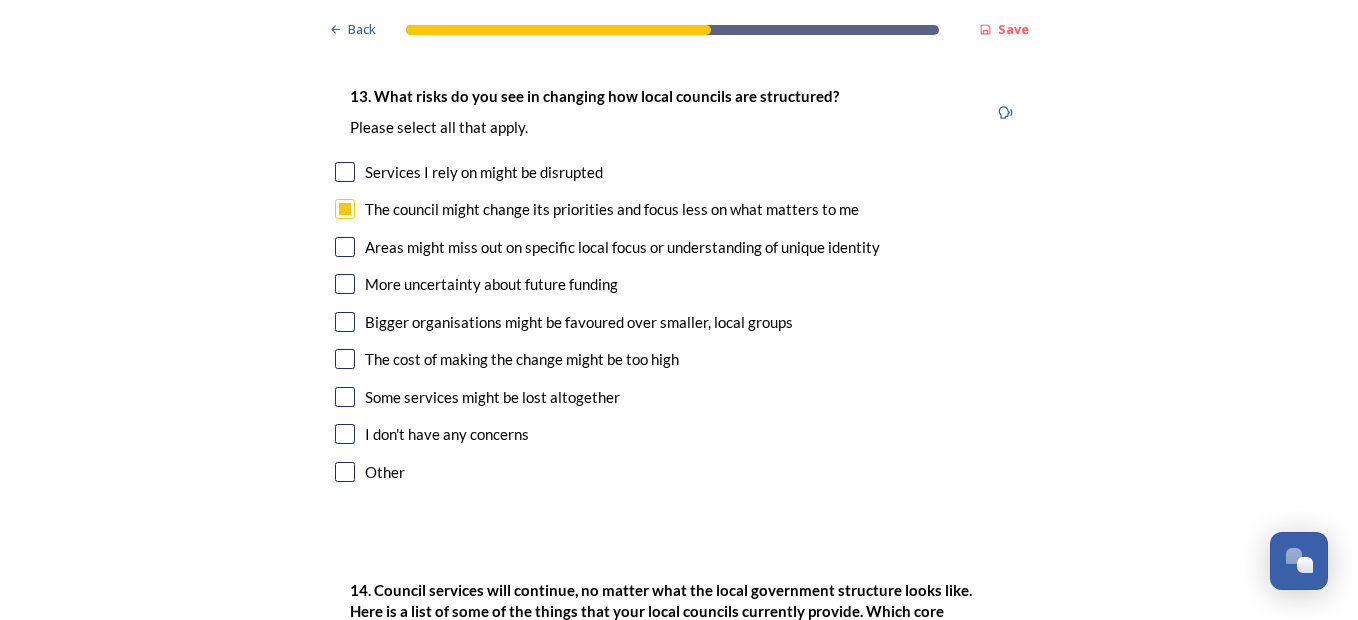 click at bounding box center [345, 247] 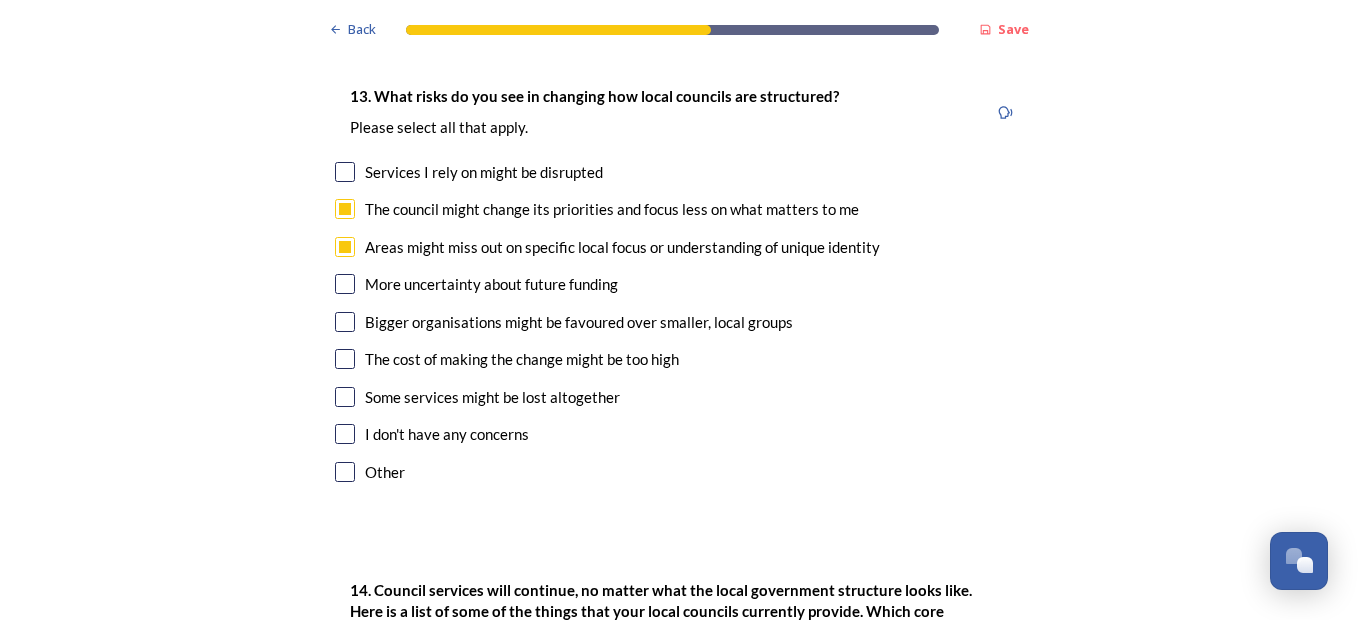 click at bounding box center (345, 322) 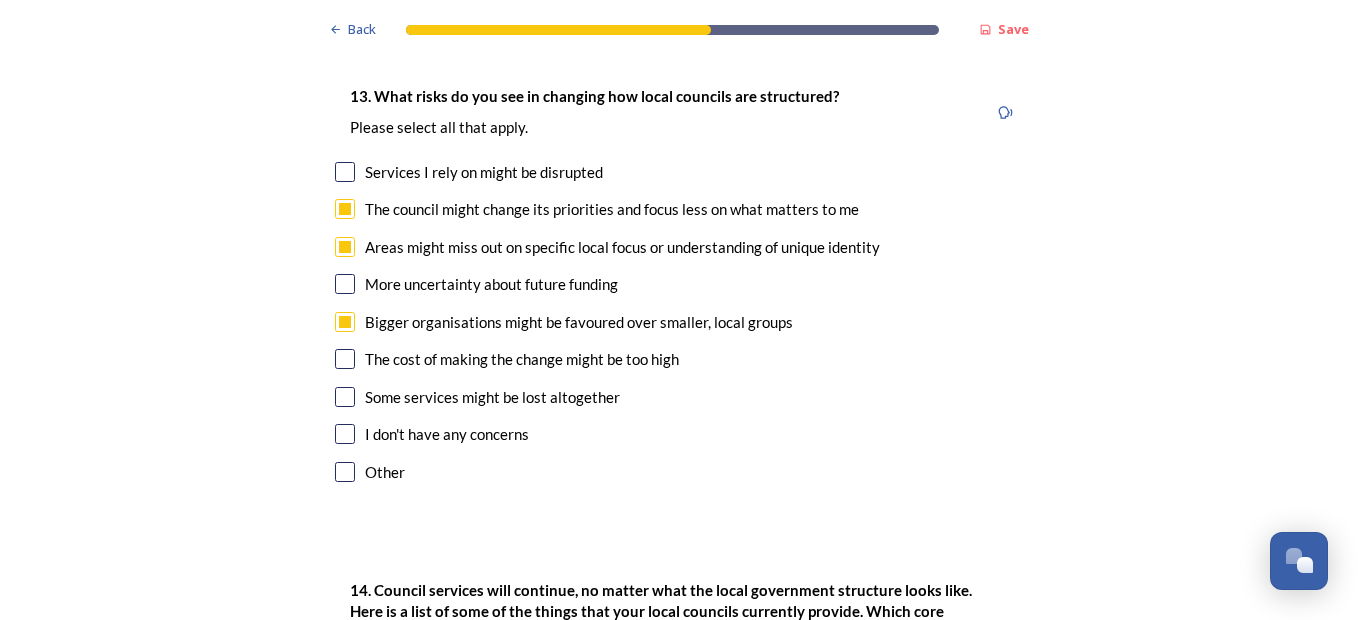 click at bounding box center [345, 359] 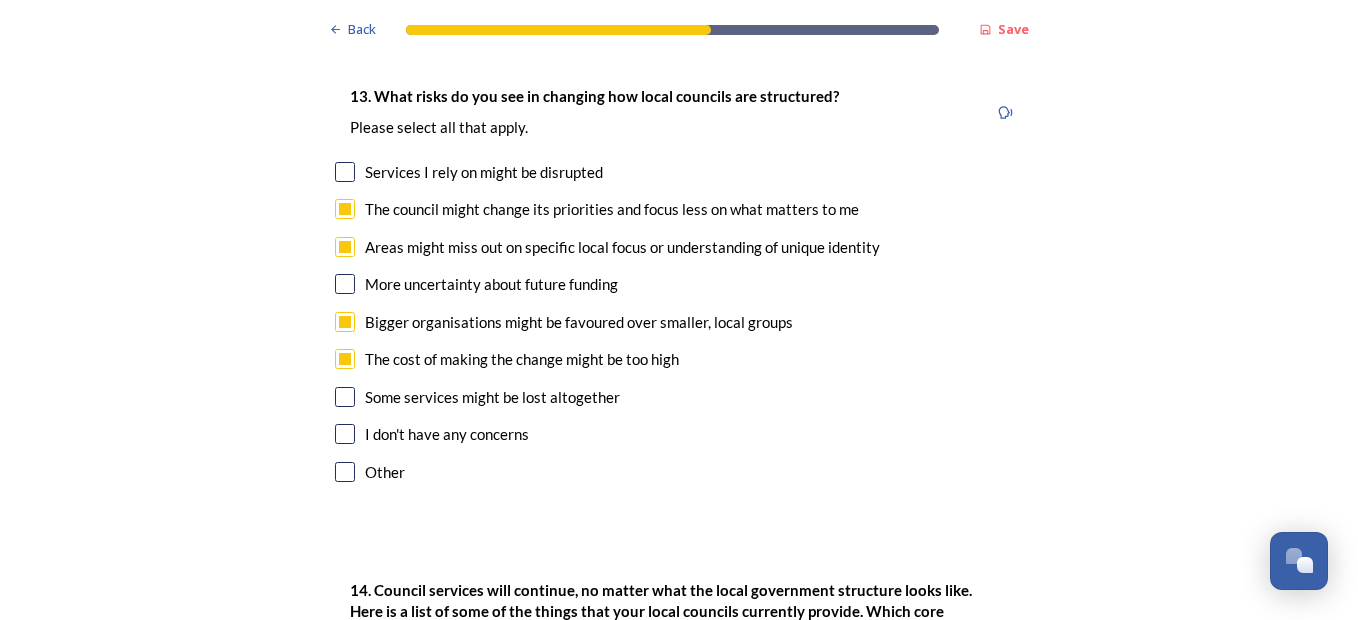 click at bounding box center (345, 284) 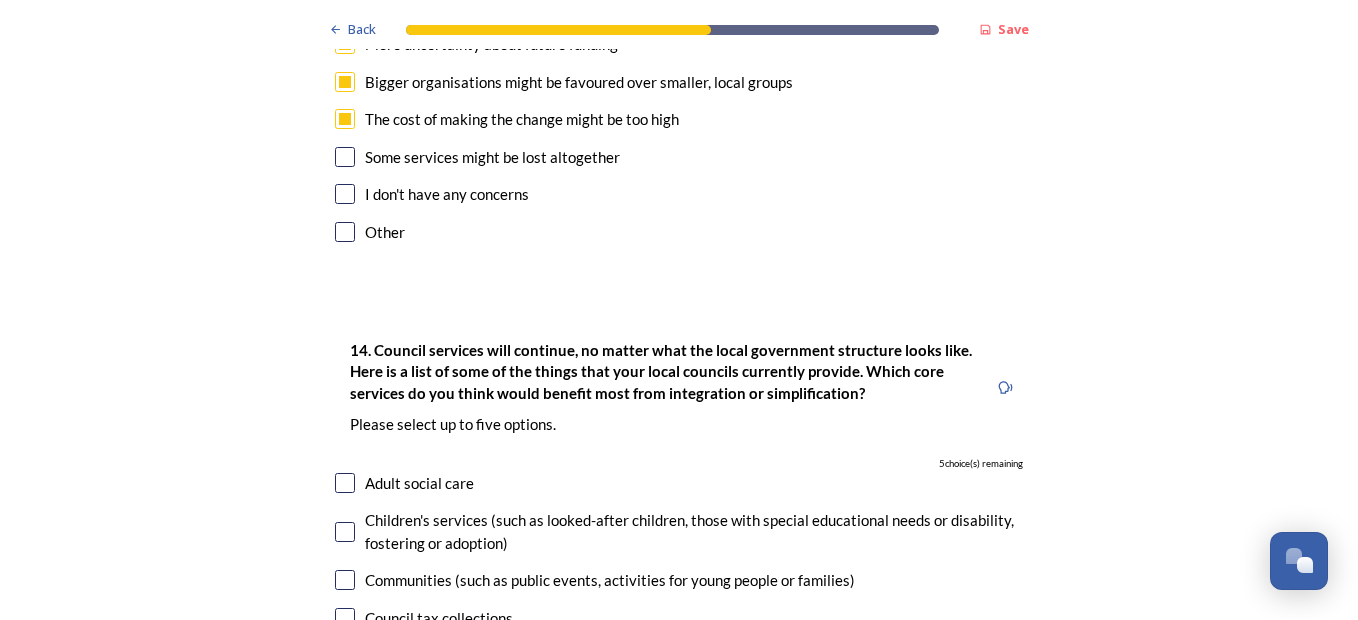 scroll, scrollTop: 4200, scrollLeft: 0, axis: vertical 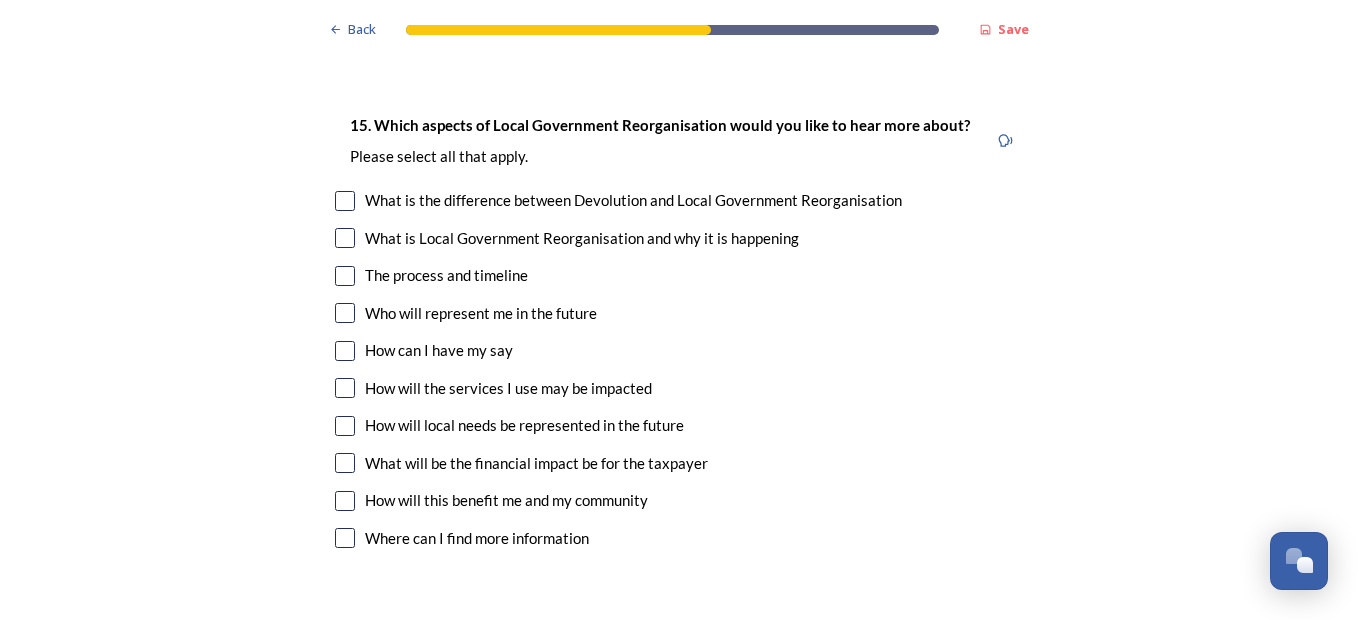 click at bounding box center [345, 313] 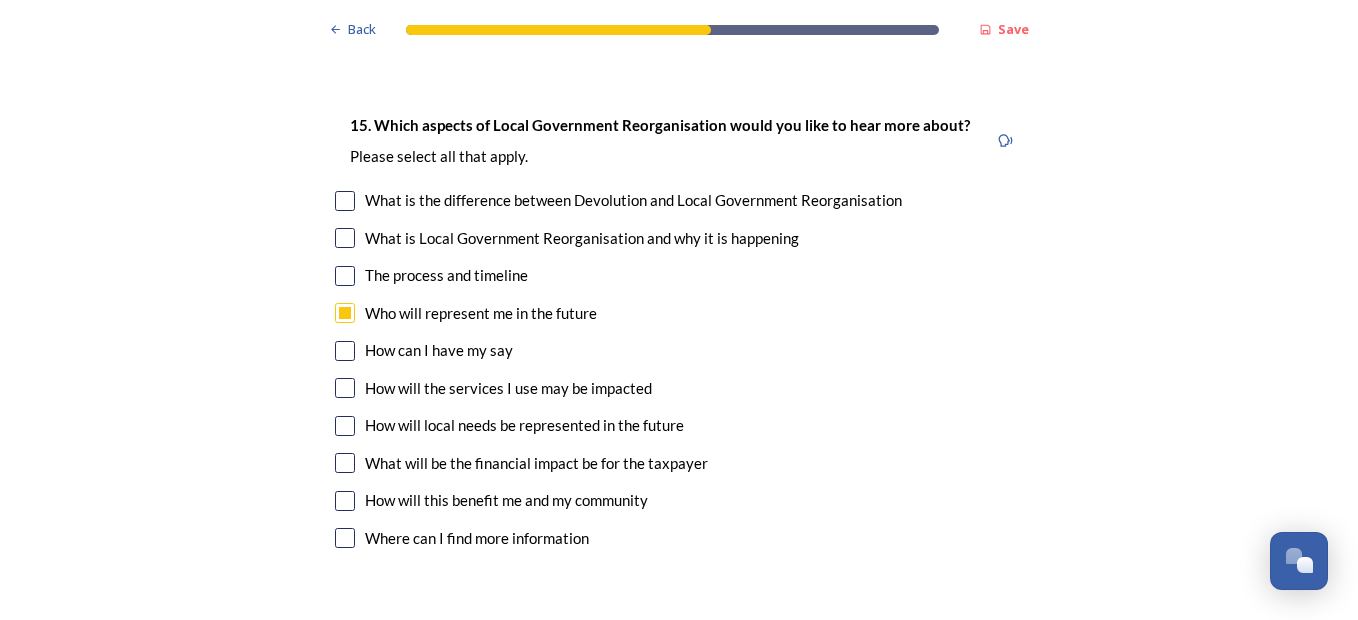 click at bounding box center [345, 463] 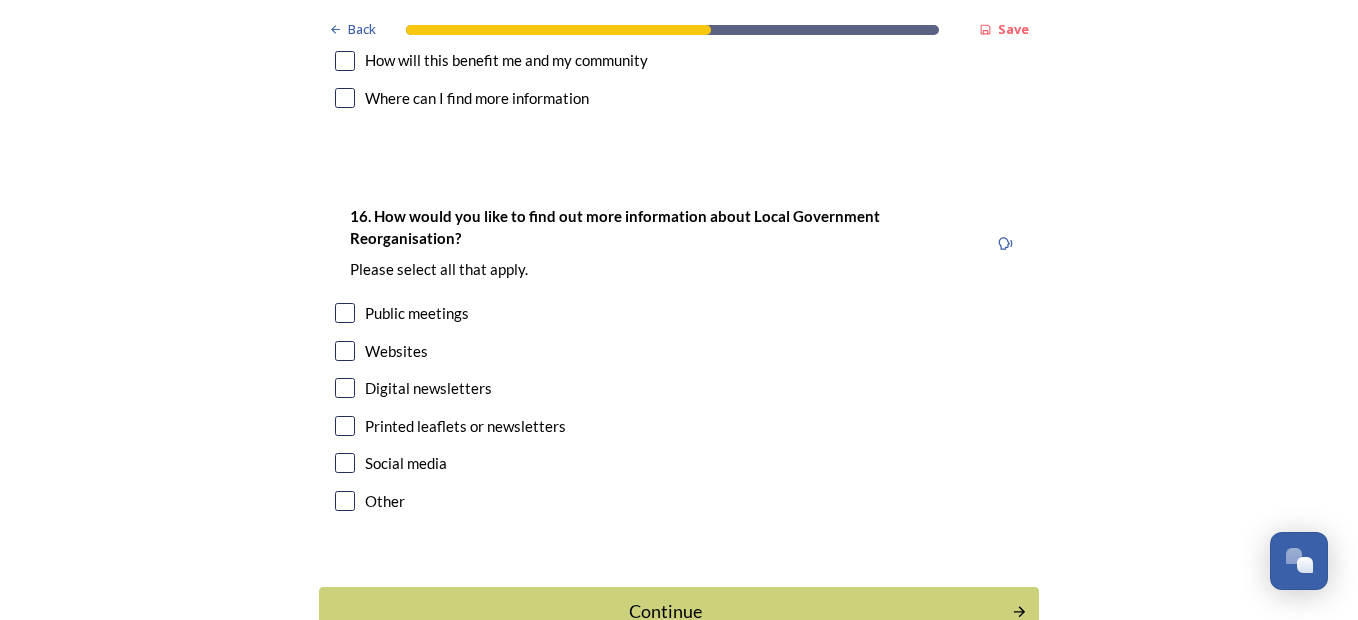 scroll, scrollTop: 5904, scrollLeft: 0, axis: vertical 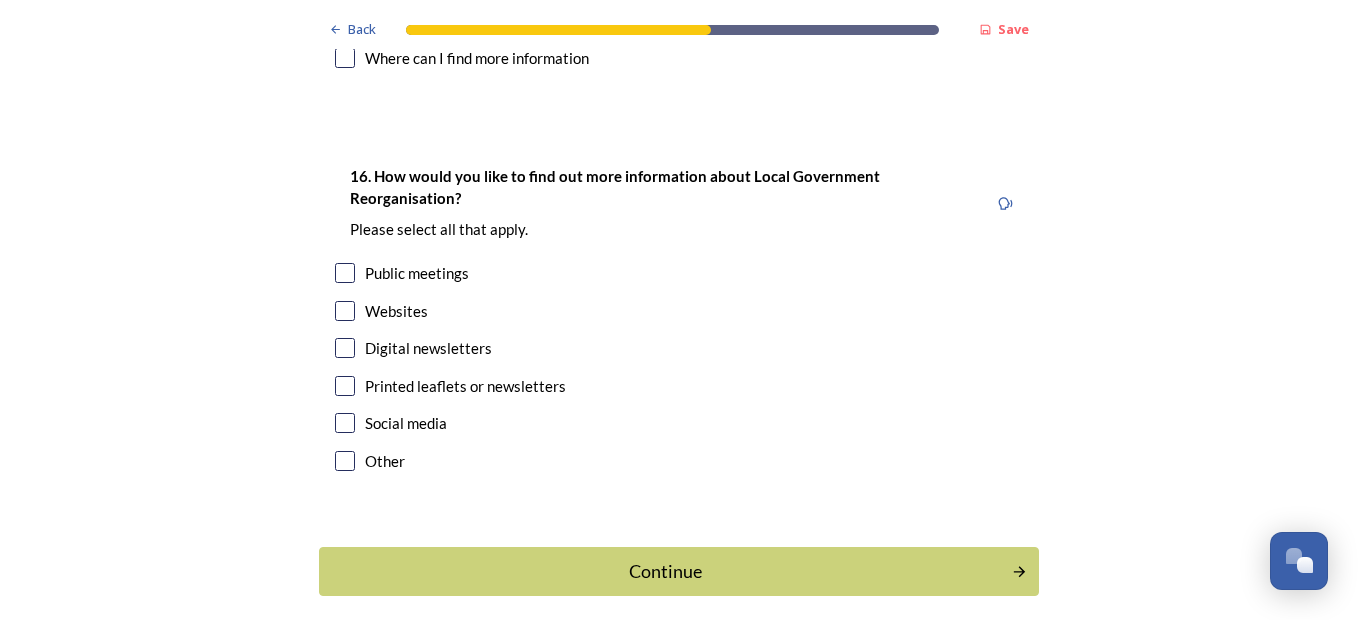 click at bounding box center (345, 311) 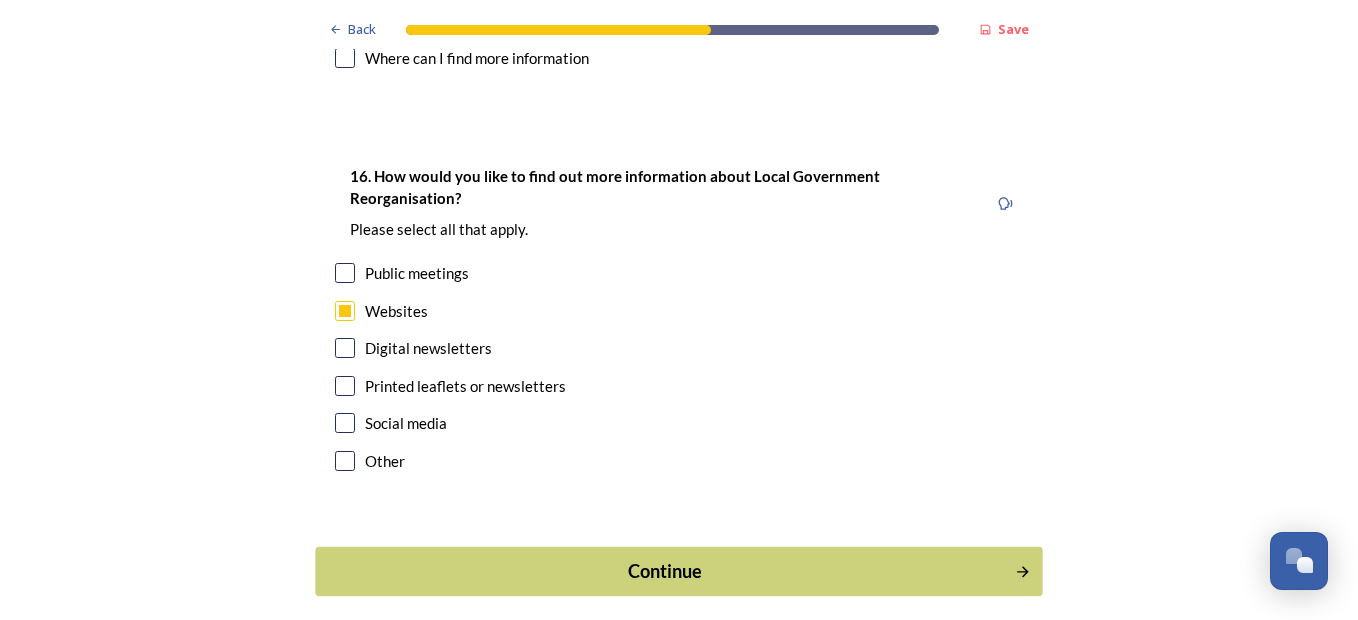 click on "Continue" at bounding box center (665, 571) 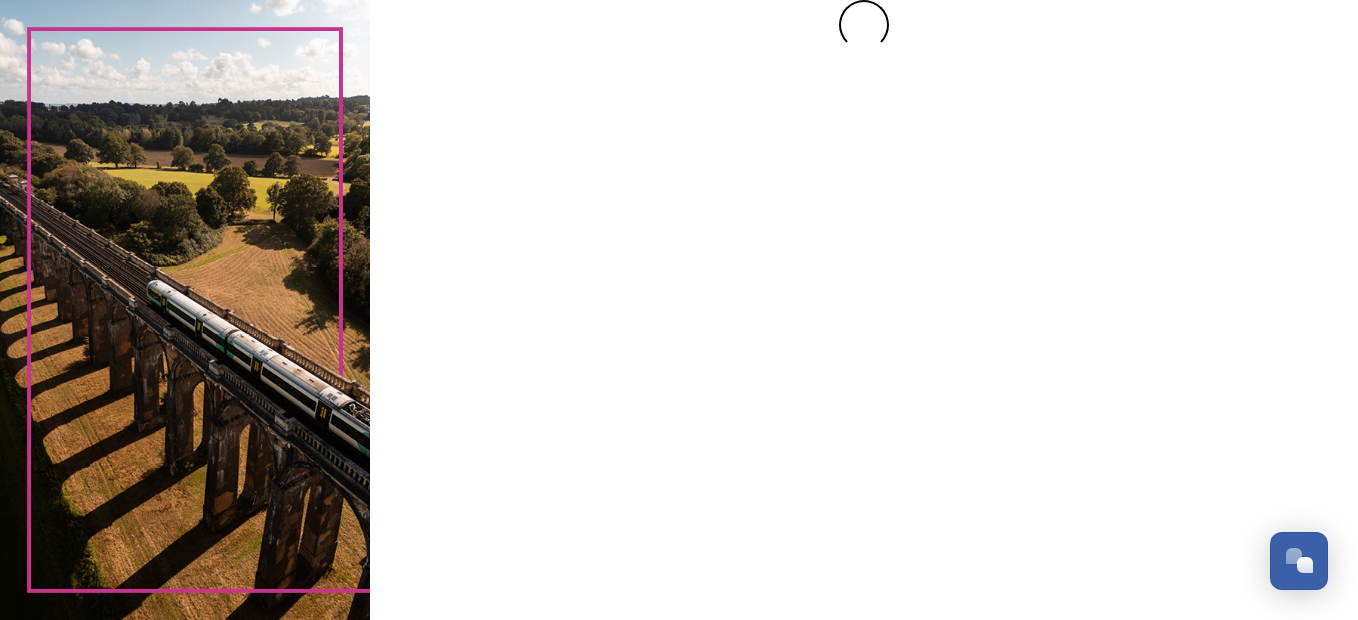 scroll, scrollTop: 0, scrollLeft: 0, axis: both 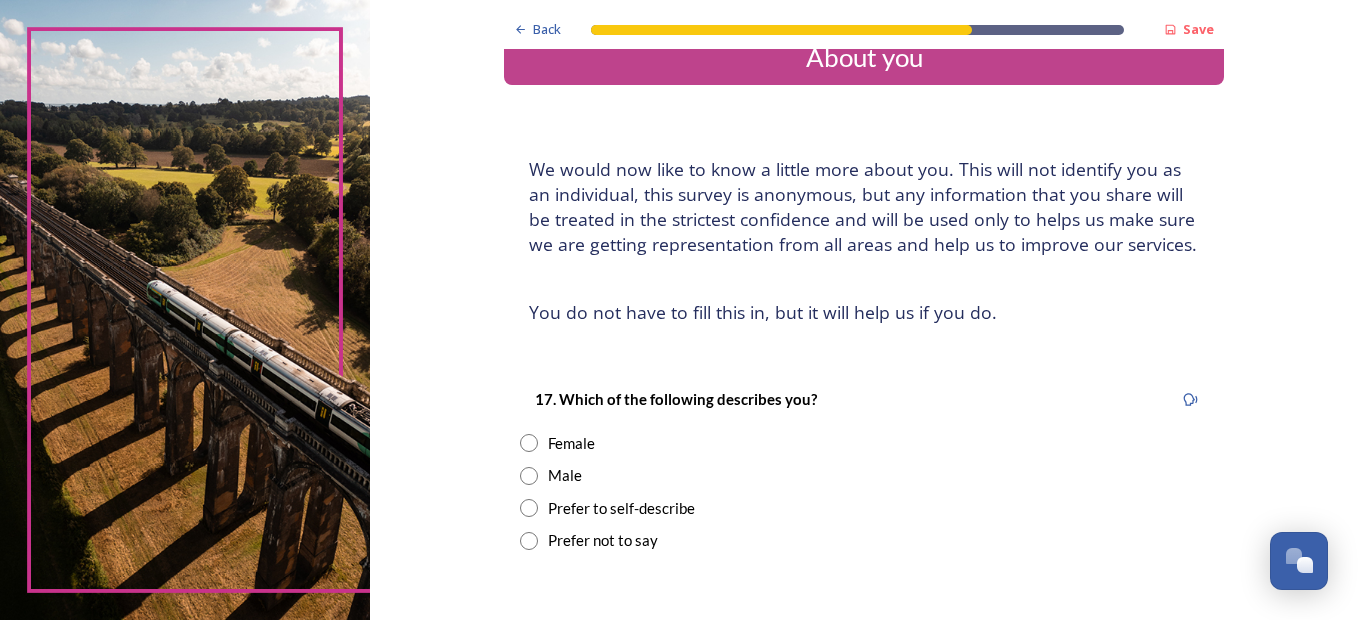 click at bounding box center (529, 541) 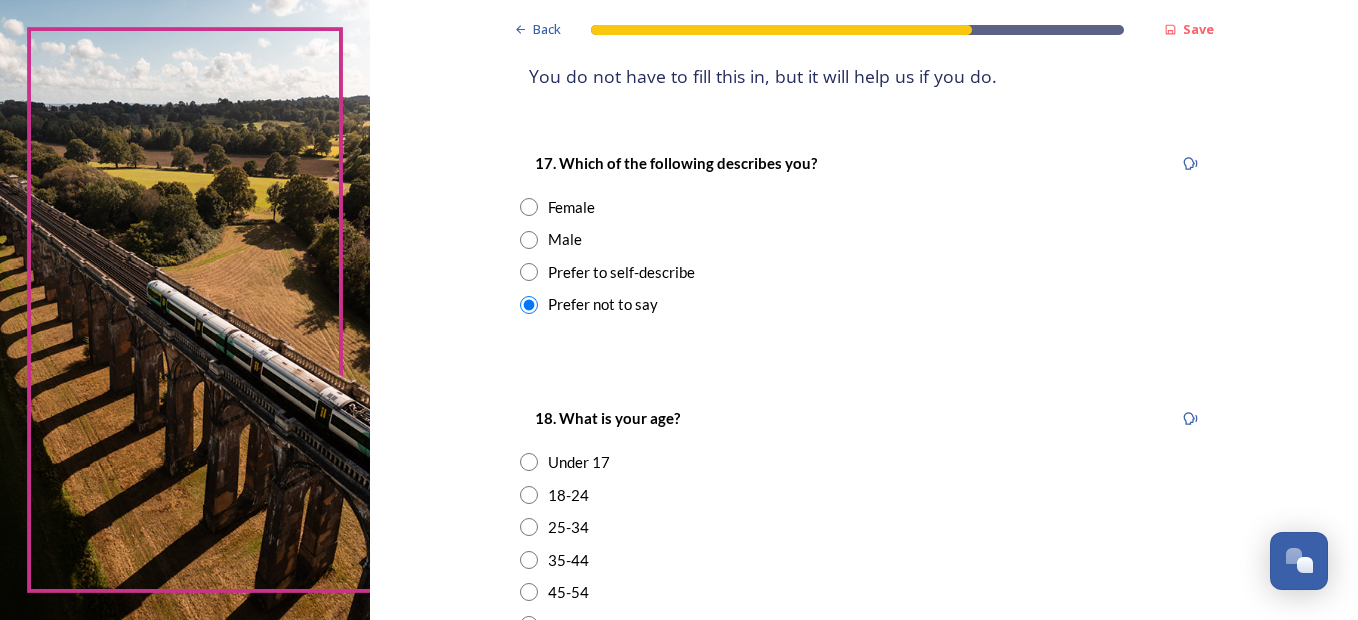 scroll, scrollTop: 280, scrollLeft: 0, axis: vertical 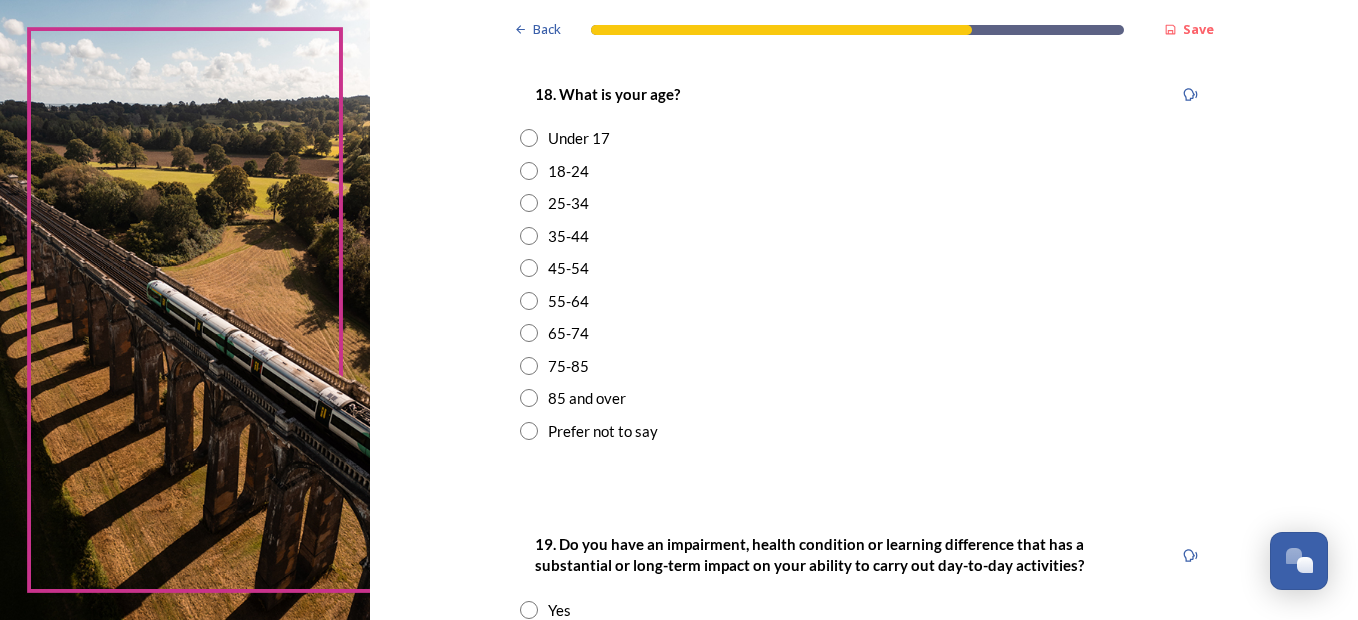 click at bounding box center [529, 431] 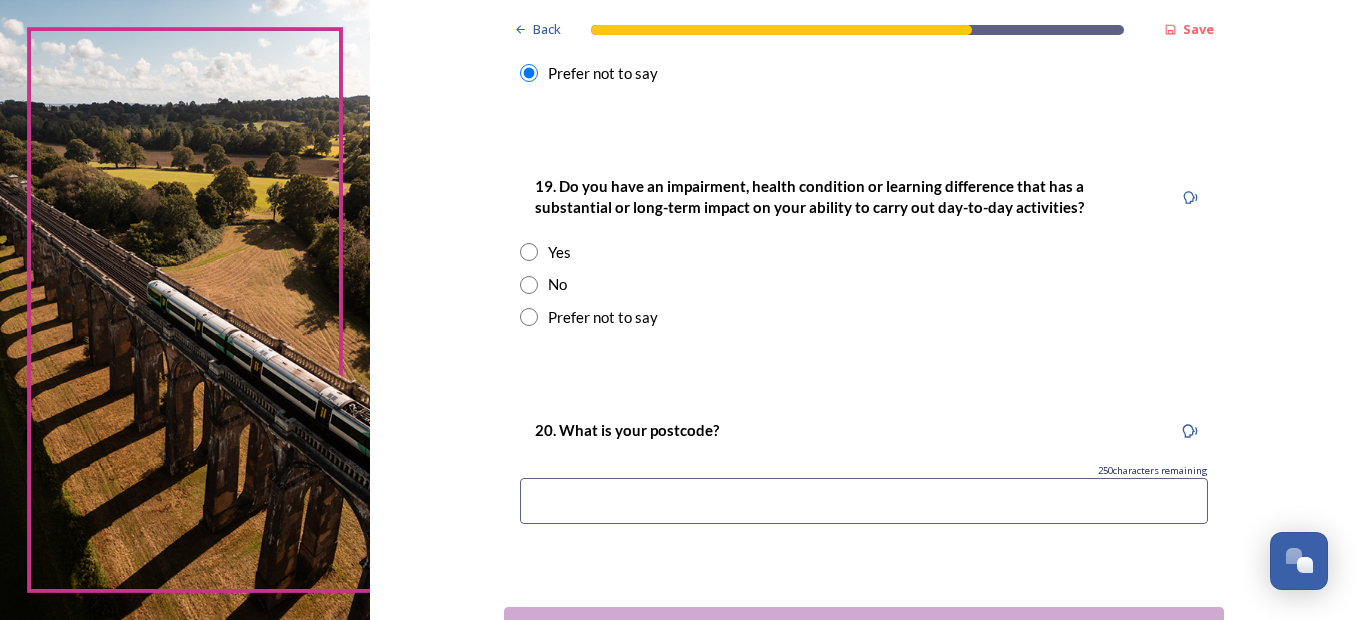 scroll, scrollTop: 1040, scrollLeft: 0, axis: vertical 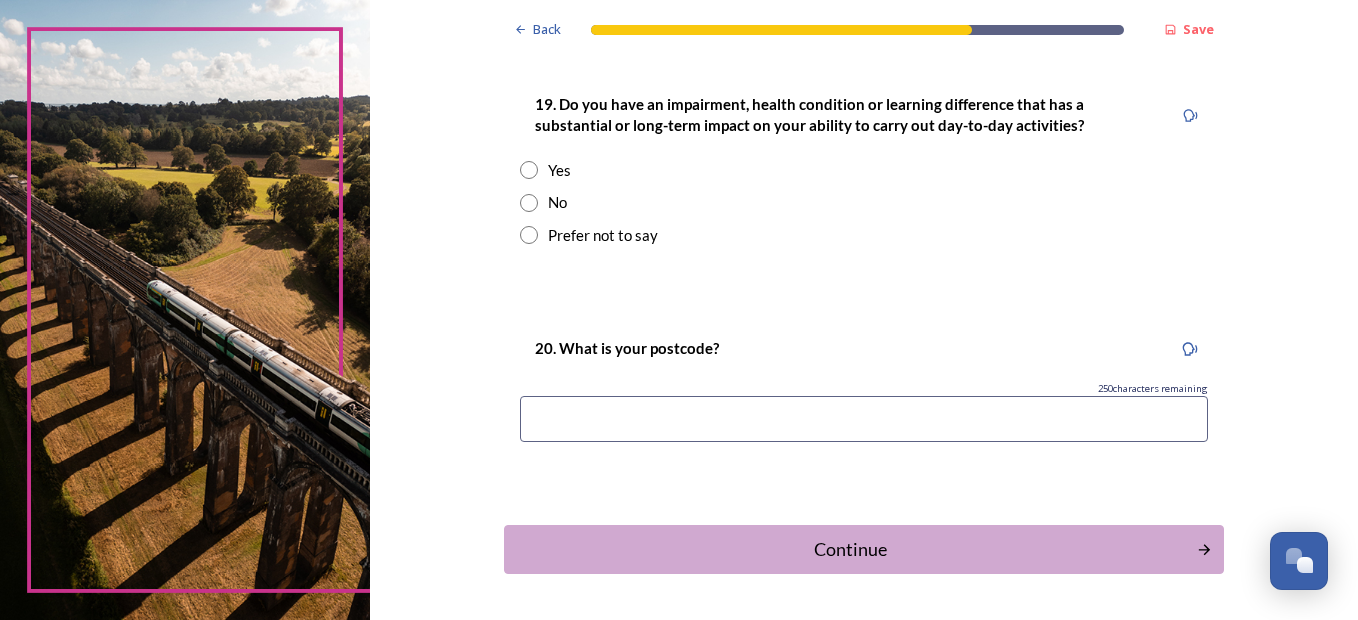 click at bounding box center [529, 235] 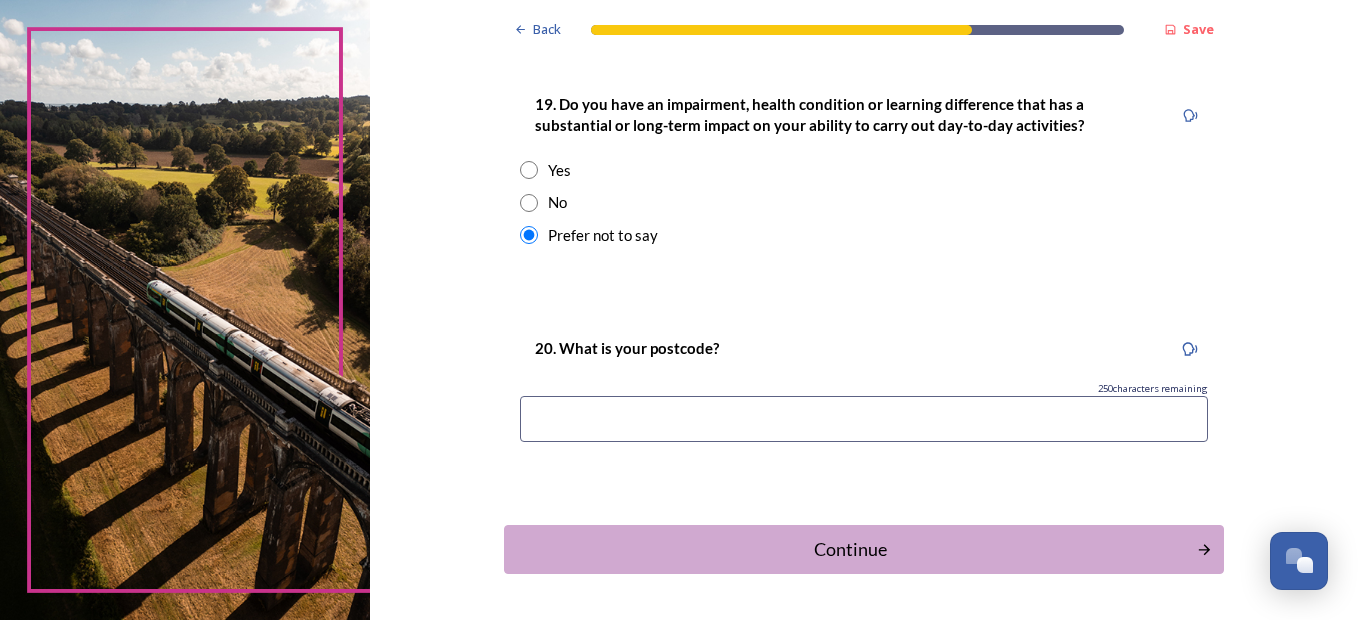 click at bounding box center (864, 419) 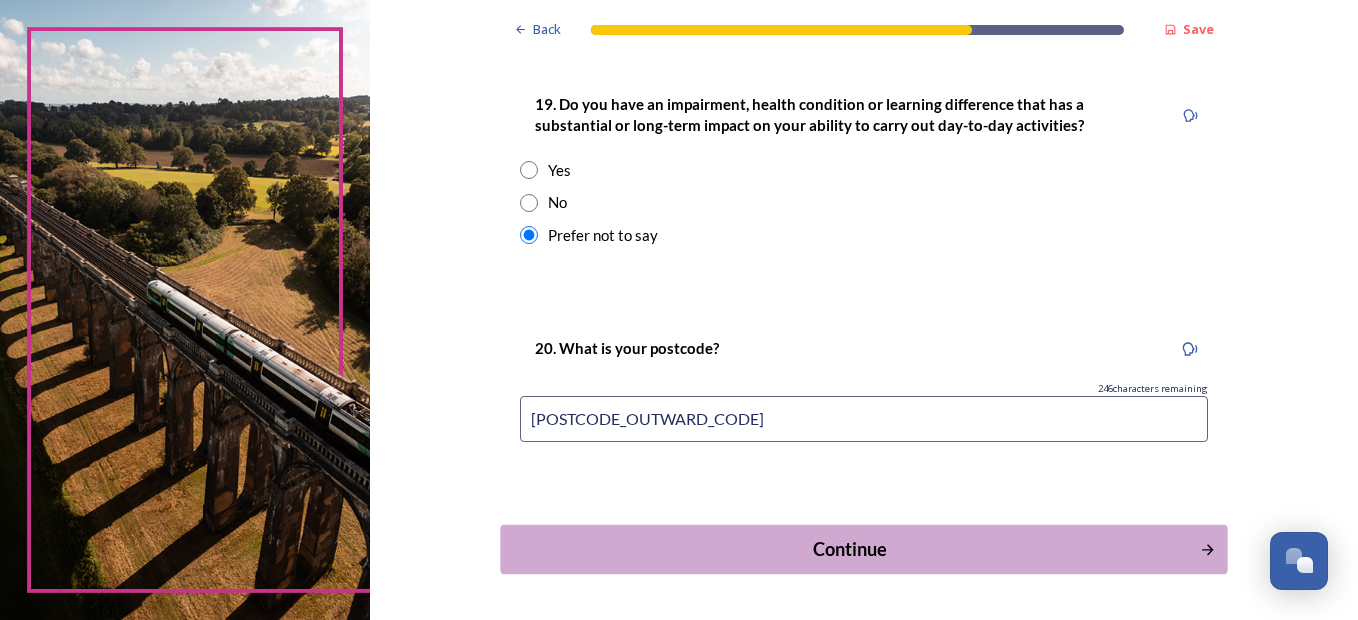 type on "[POSTCODE_OUTWARD_CODE]" 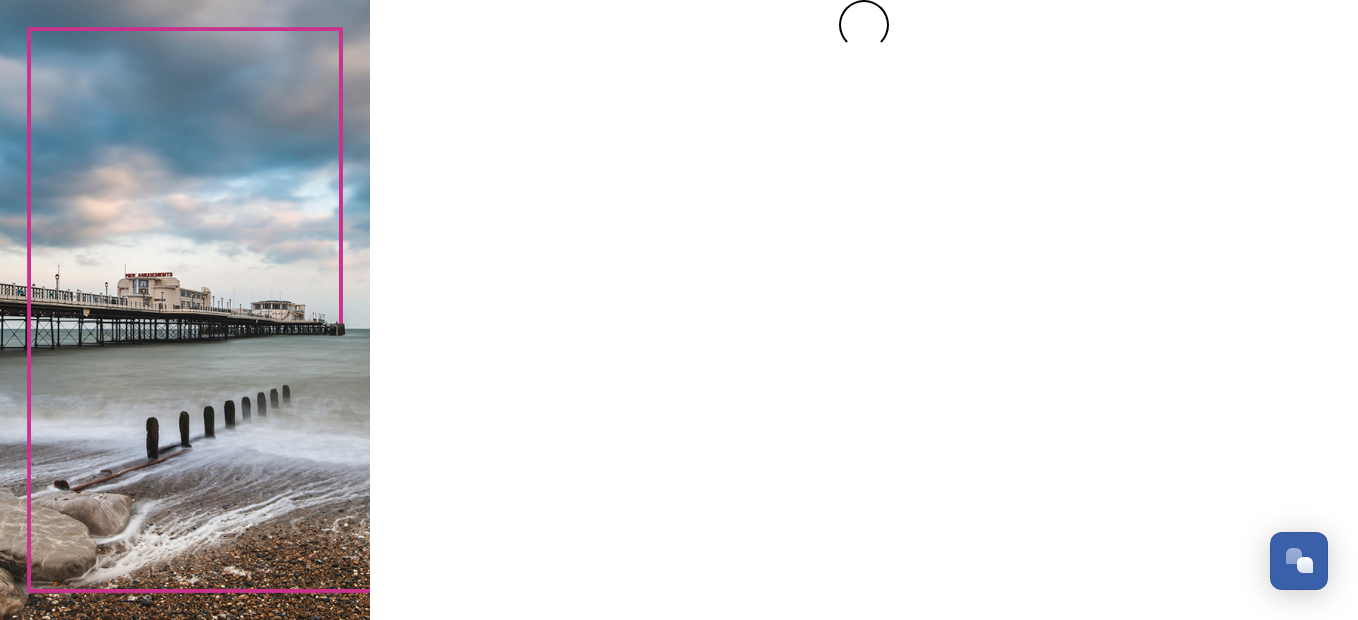 scroll, scrollTop: 0, scrollLeft: 0, axis: both 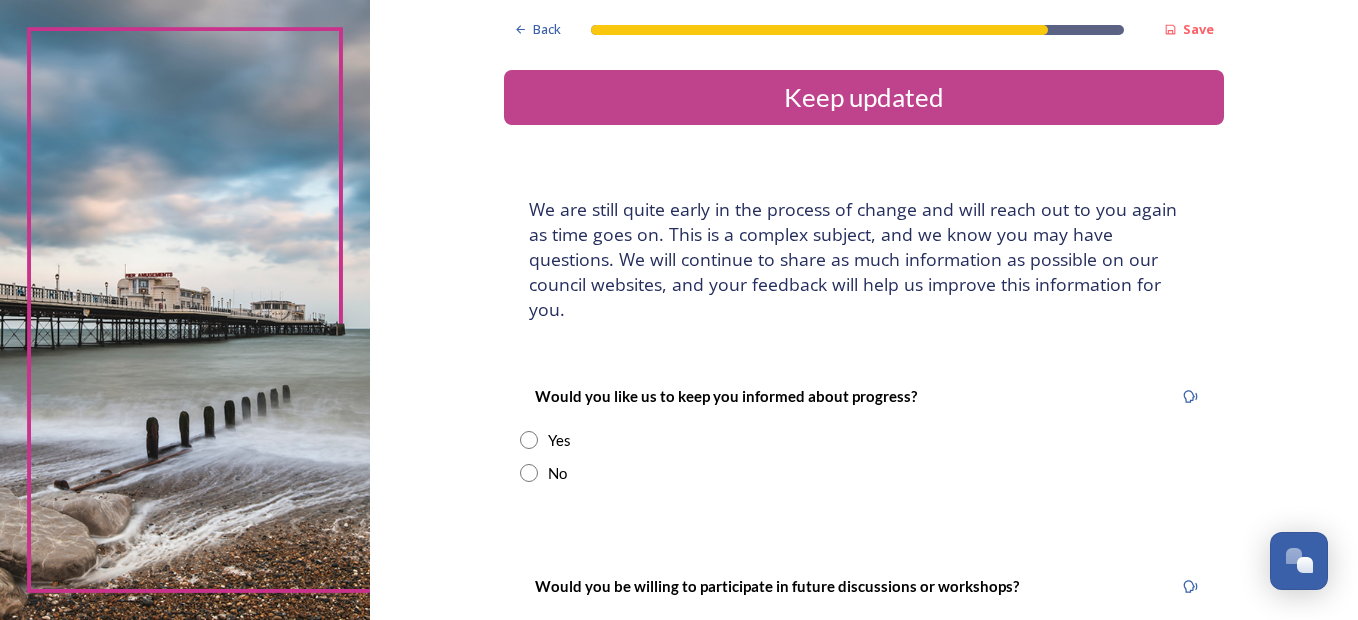 click at bounding box center [529, 440] 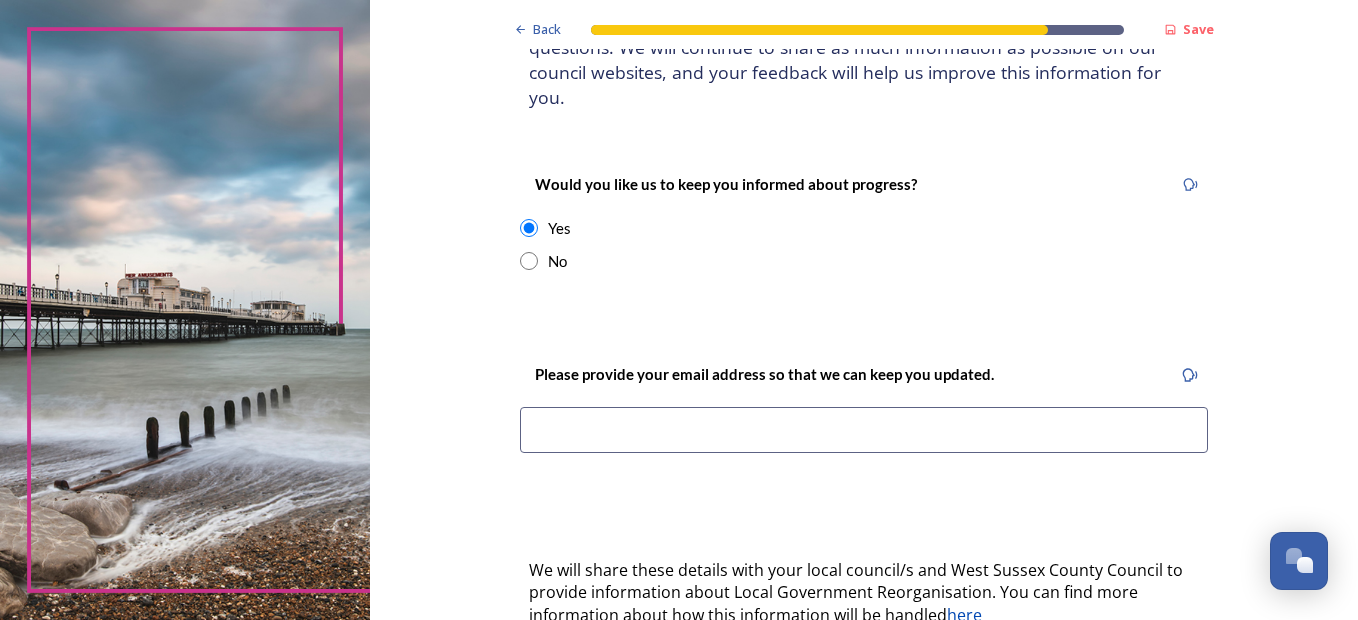 scroll, scrollTop: 280, scrollLeft: 0, axis: vertical 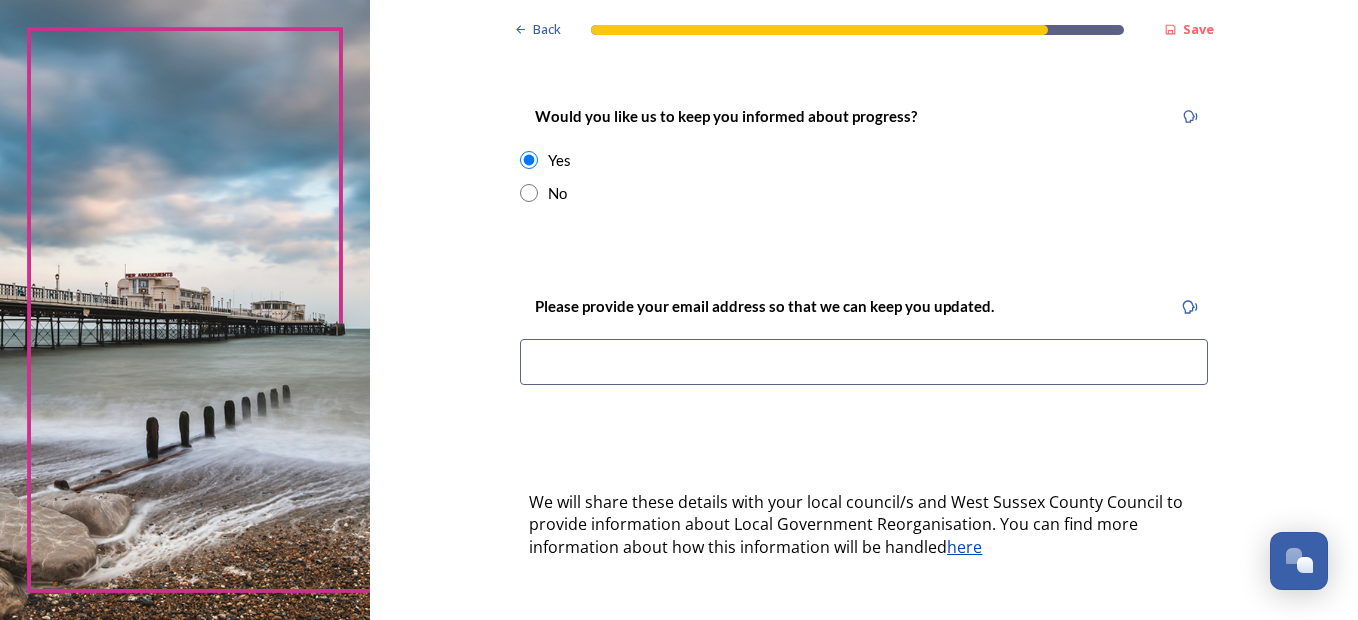 click at bounding box center (864, 362) 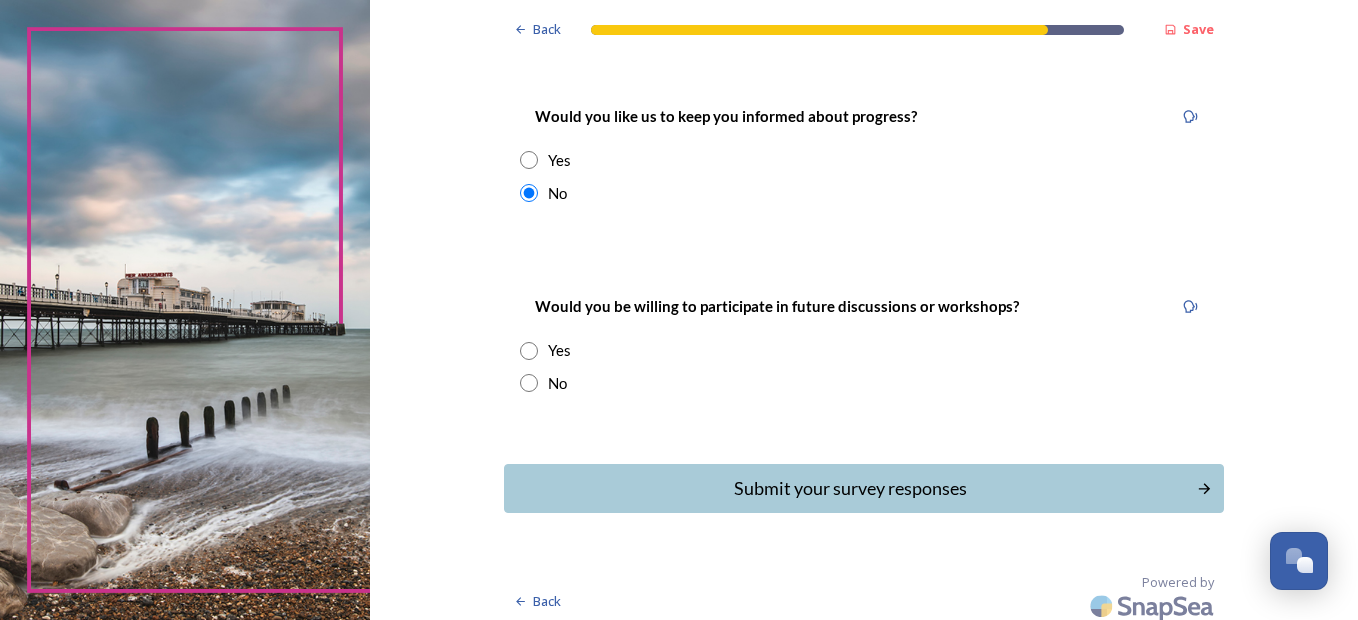 scroll, scrollTop: 264, scrollLeft: 0, axis: vertical 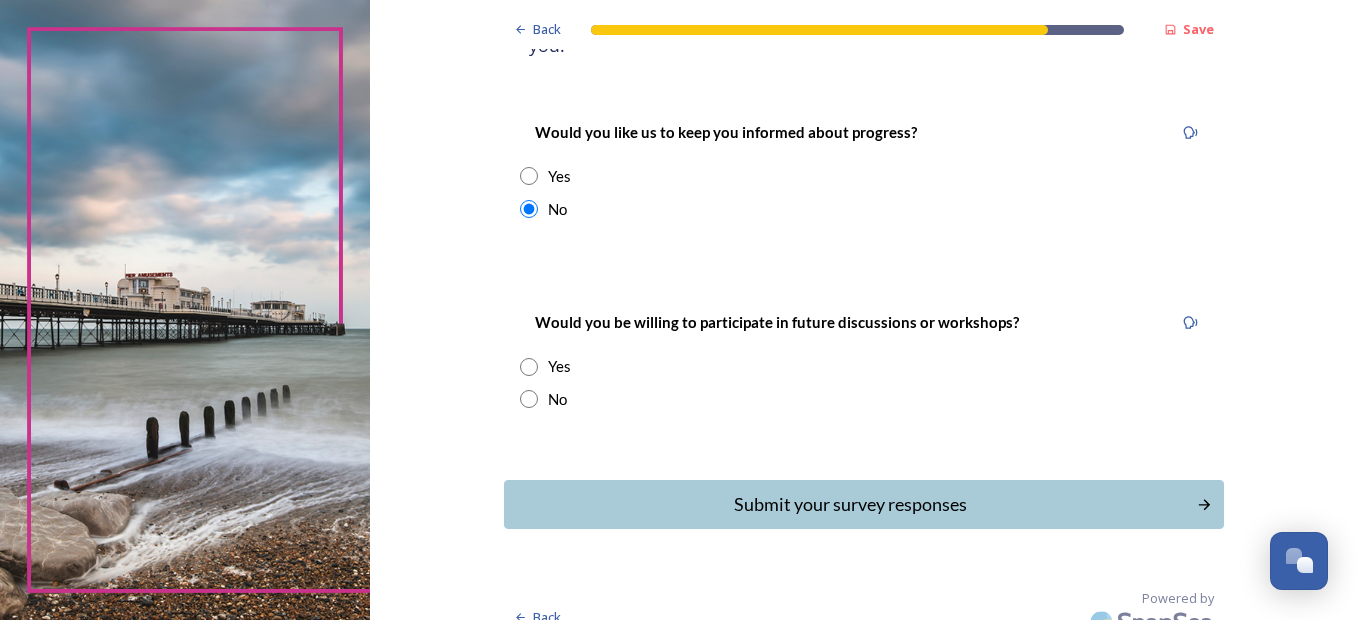 click at bounding box center [529, 399] 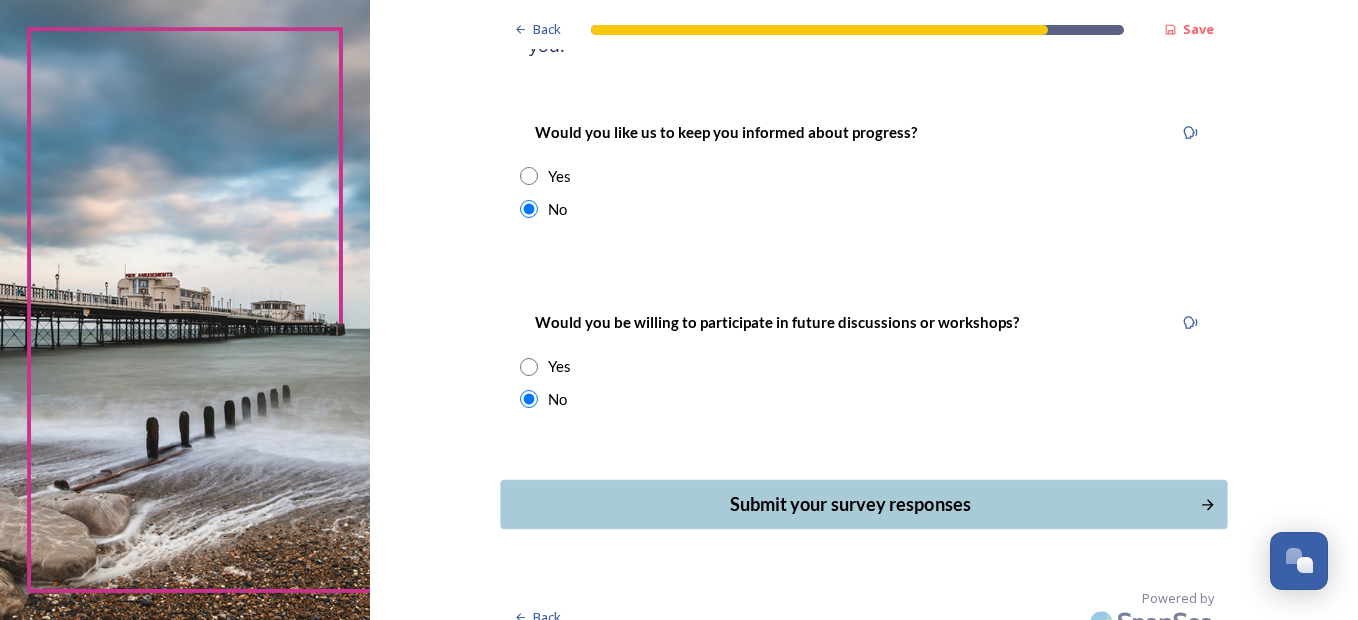 click on "Submit your survey responses" at bounding box center (850, 504) 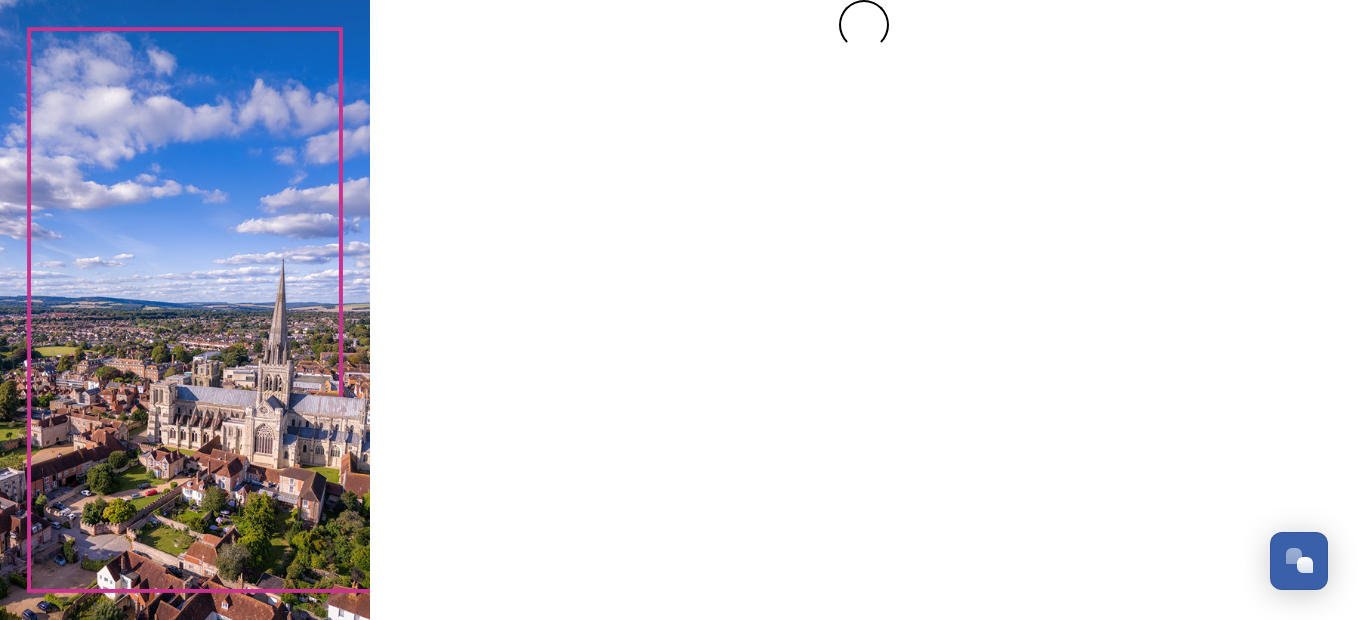 scroll, scrollTop: 0, scrollLeft: 0, axis: both 